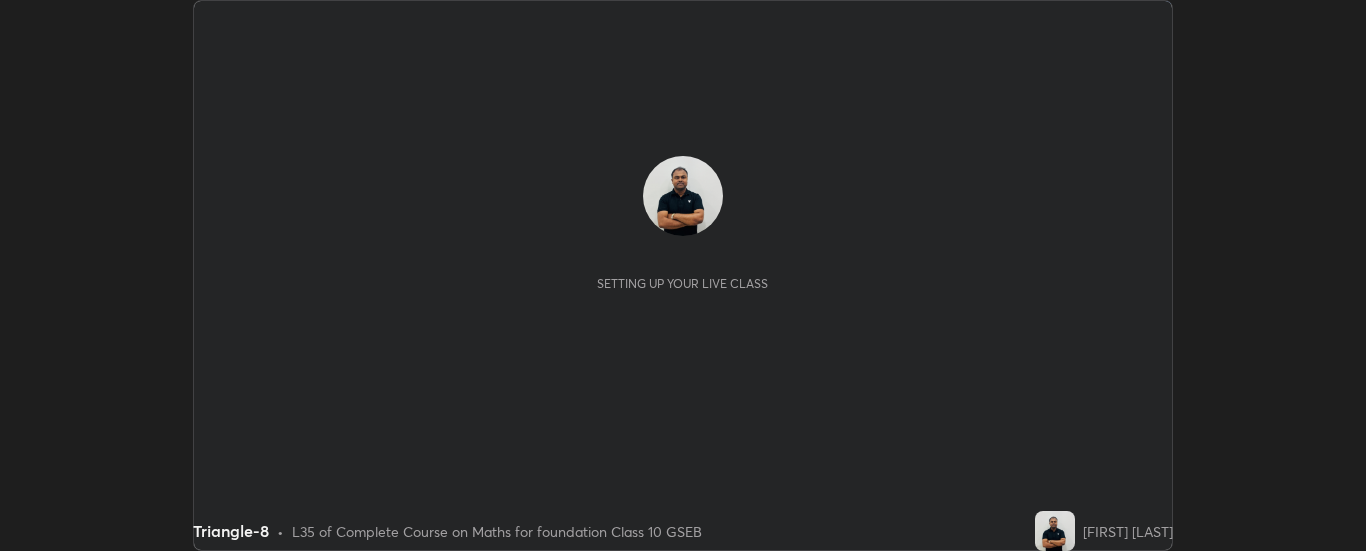 scroll, scrollTop: 0, scrollLeft: 0, axis: both 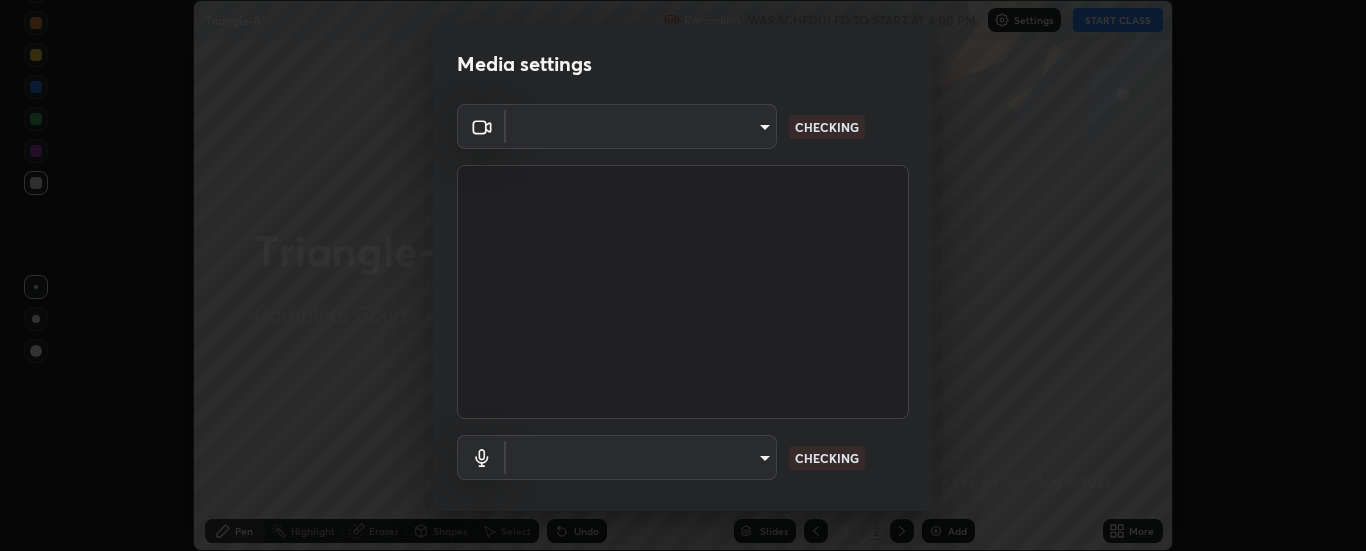 type on "6d3829c99f98afdfe7c29186be8927c2ef9ac3e8f7233b1026567672352cba5b" 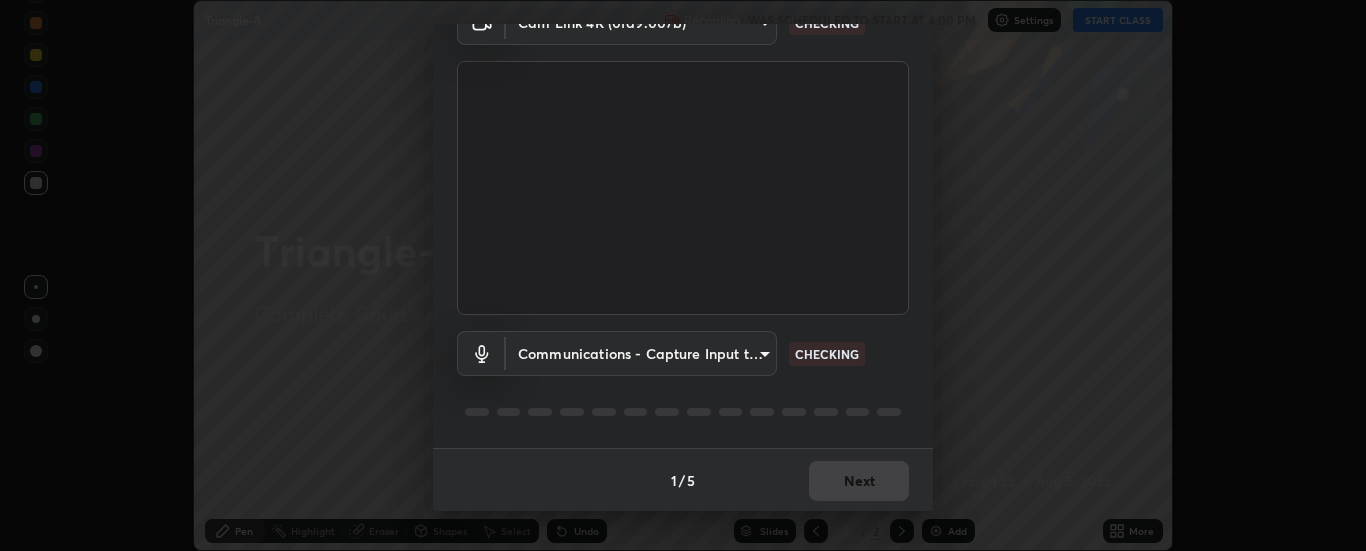 scroll, scrollTop: 105, scrollLeft: 0, axis: vertical 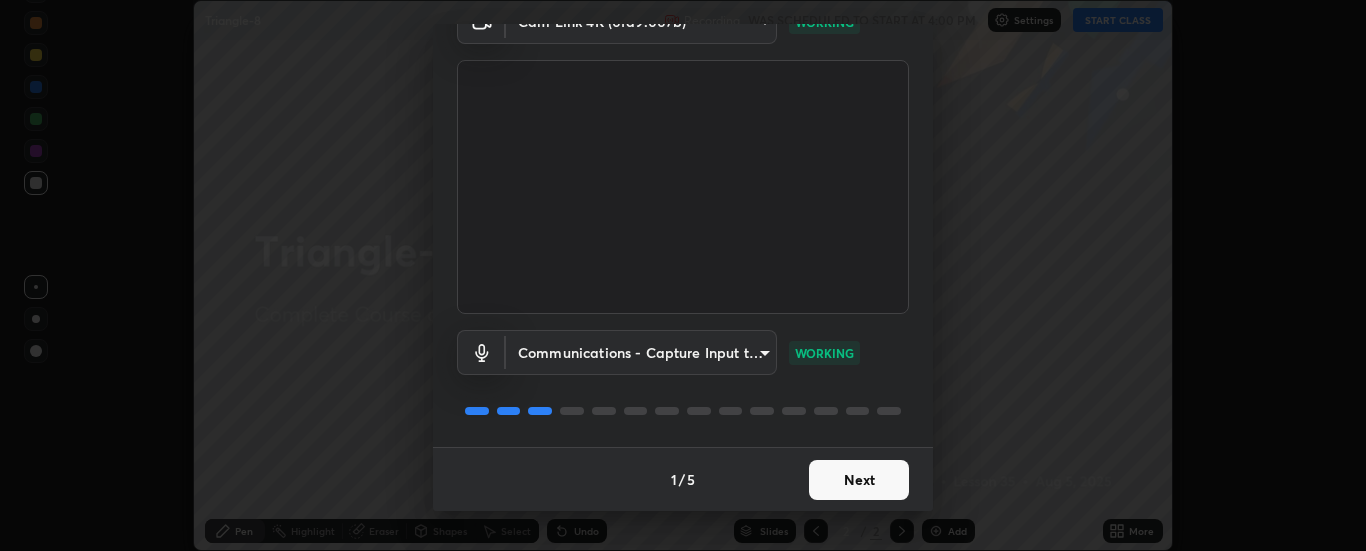 click on "Next" at bounding box center (859, 480) 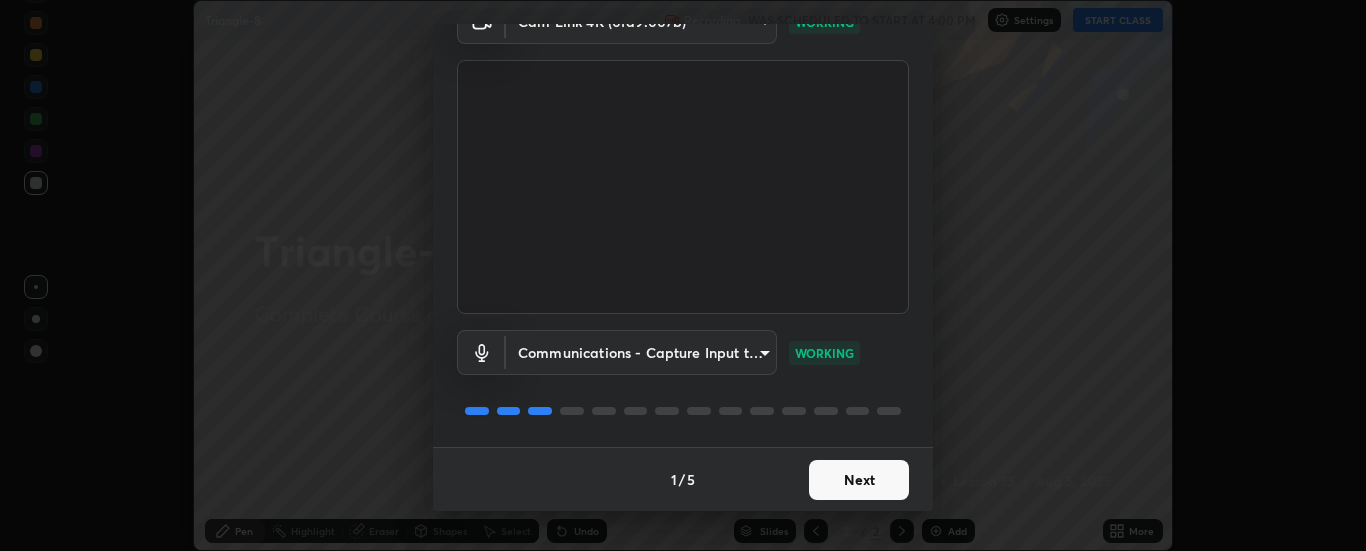scroll, scrollTop: 0, scrollLeft: 0, axis: both 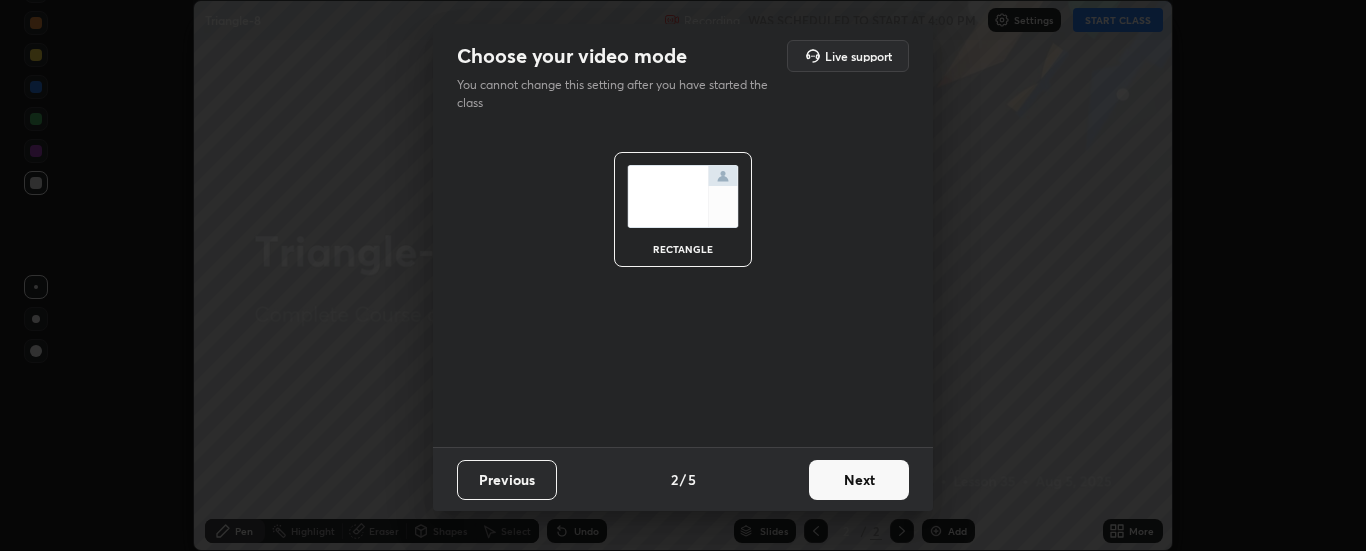 click on "Next" at bounding box center [859, 480] 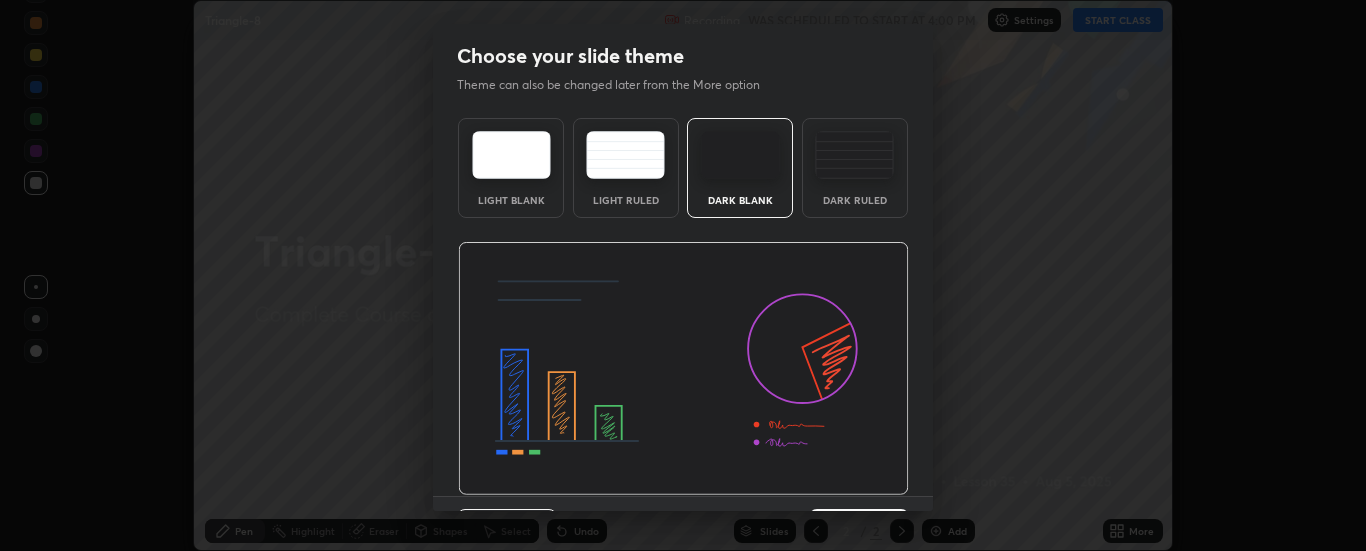 click at bounding box center [683, 369] 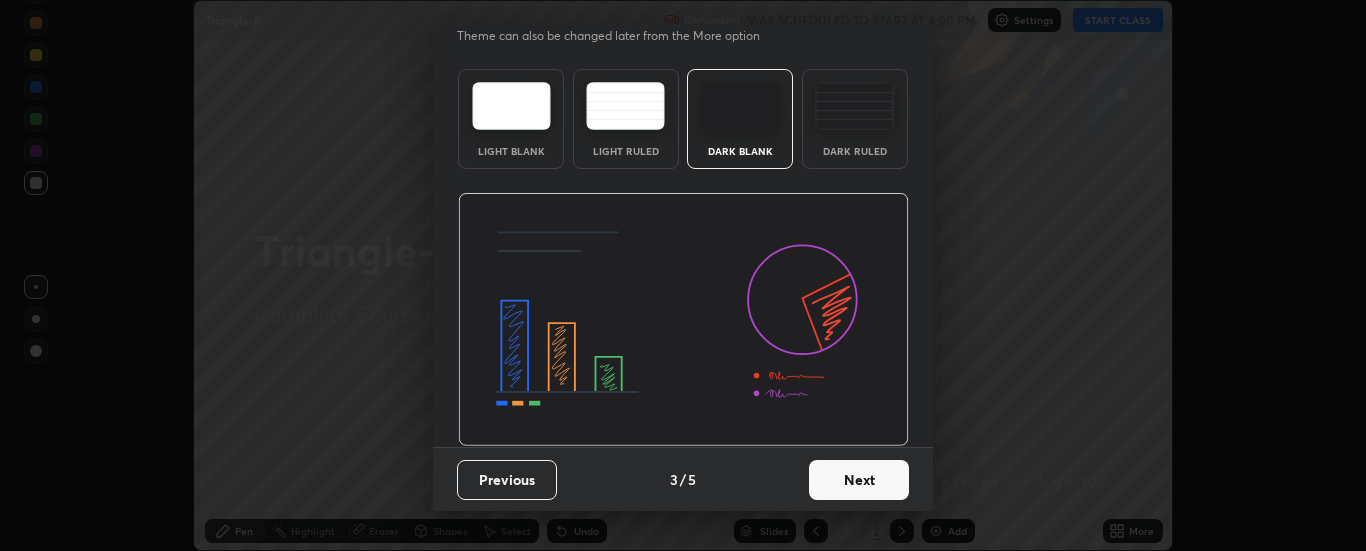 click on "Next" at bounding box center (859, 480) 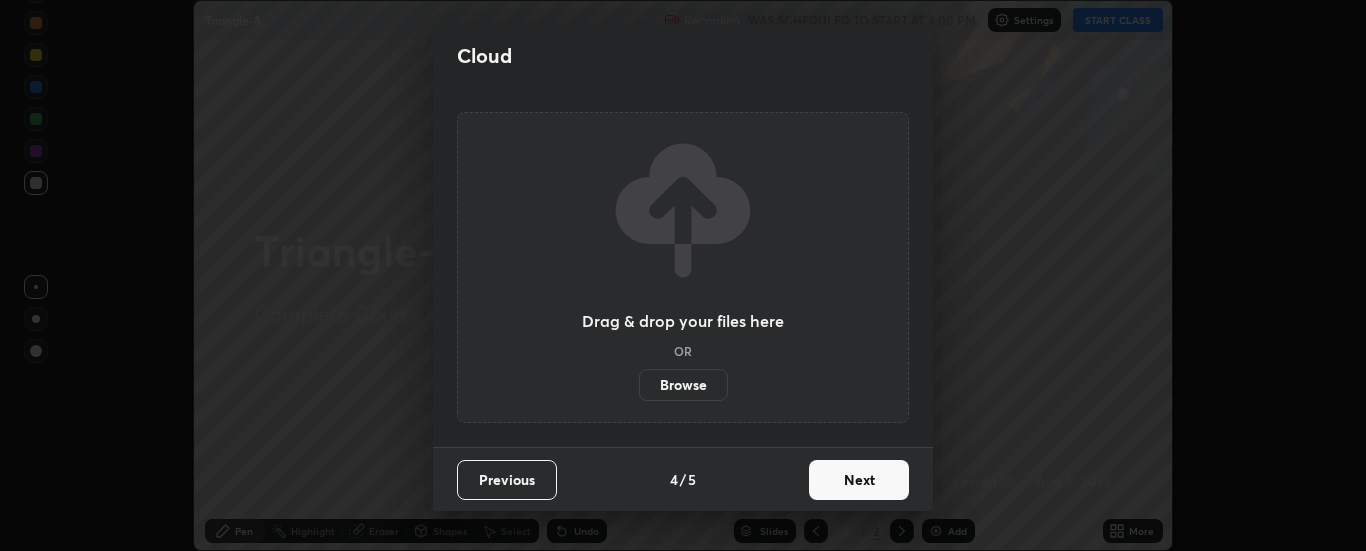 scroll, scrollTop: 0, scrollLeft: 0, axis: both 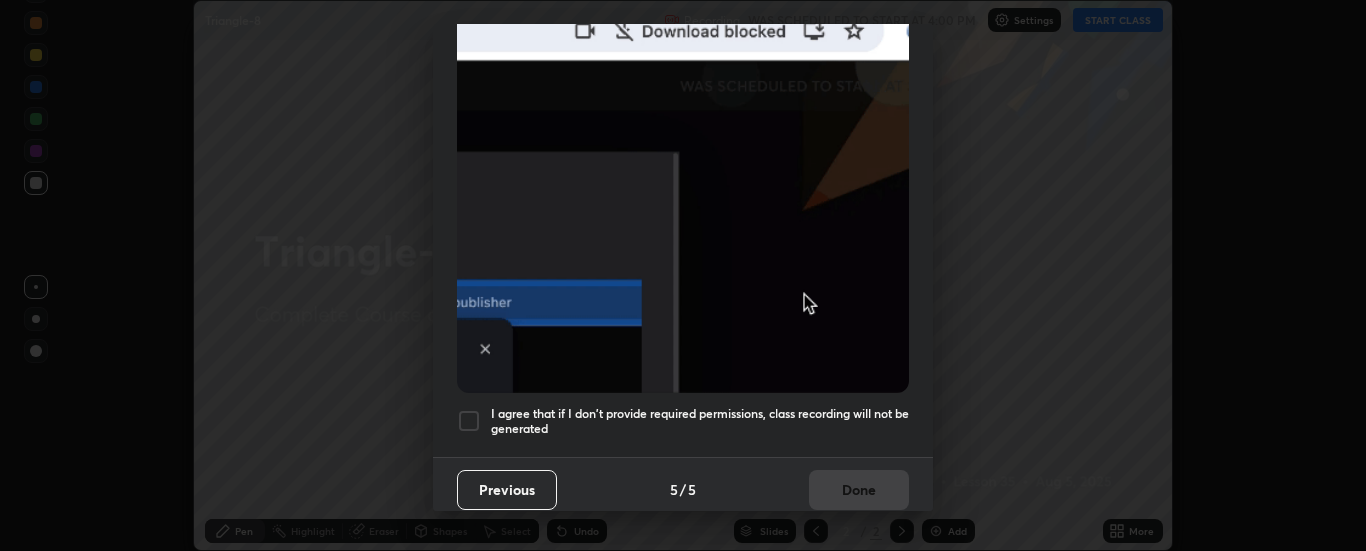 click at bounding box center [469, 421] 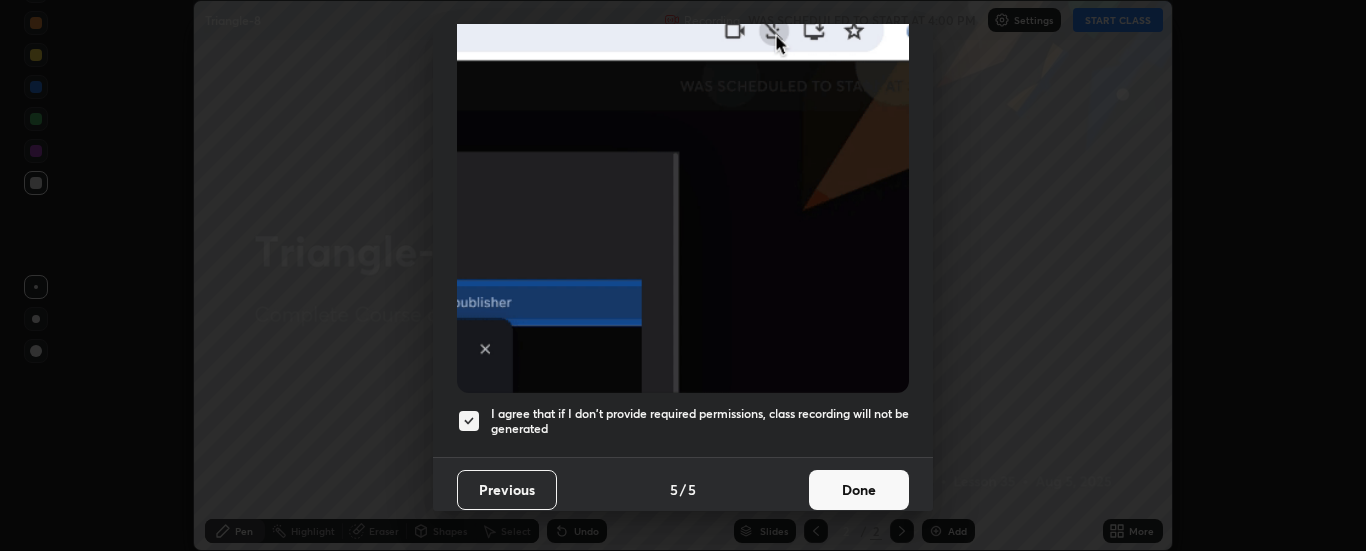 click on "Done" at bounding box center [859, 490] 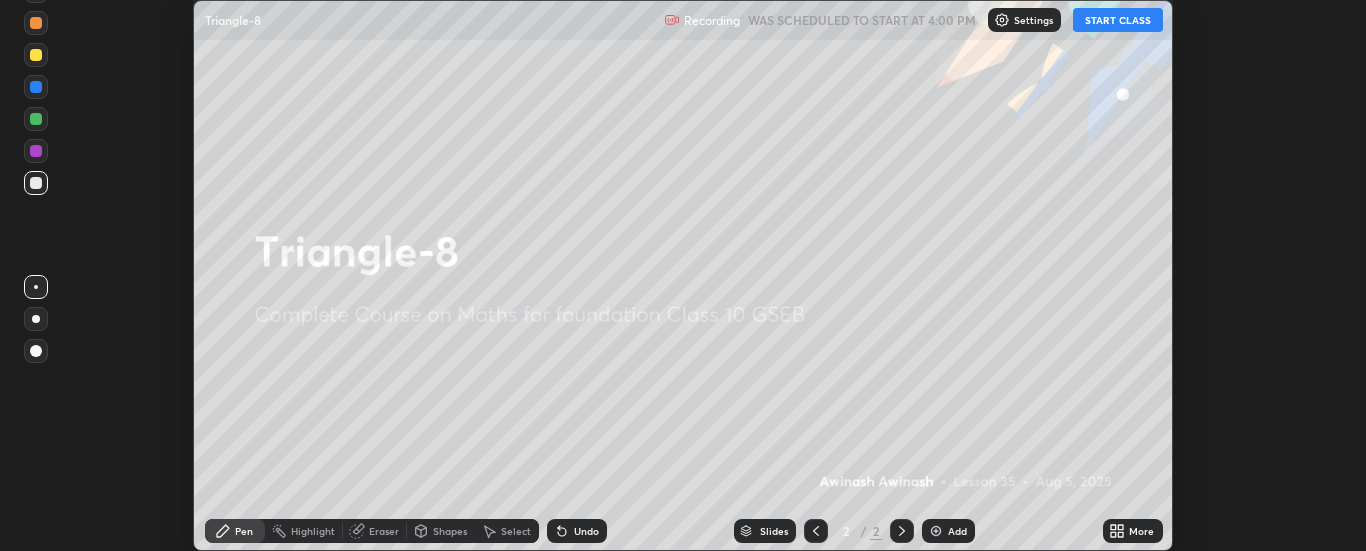 click 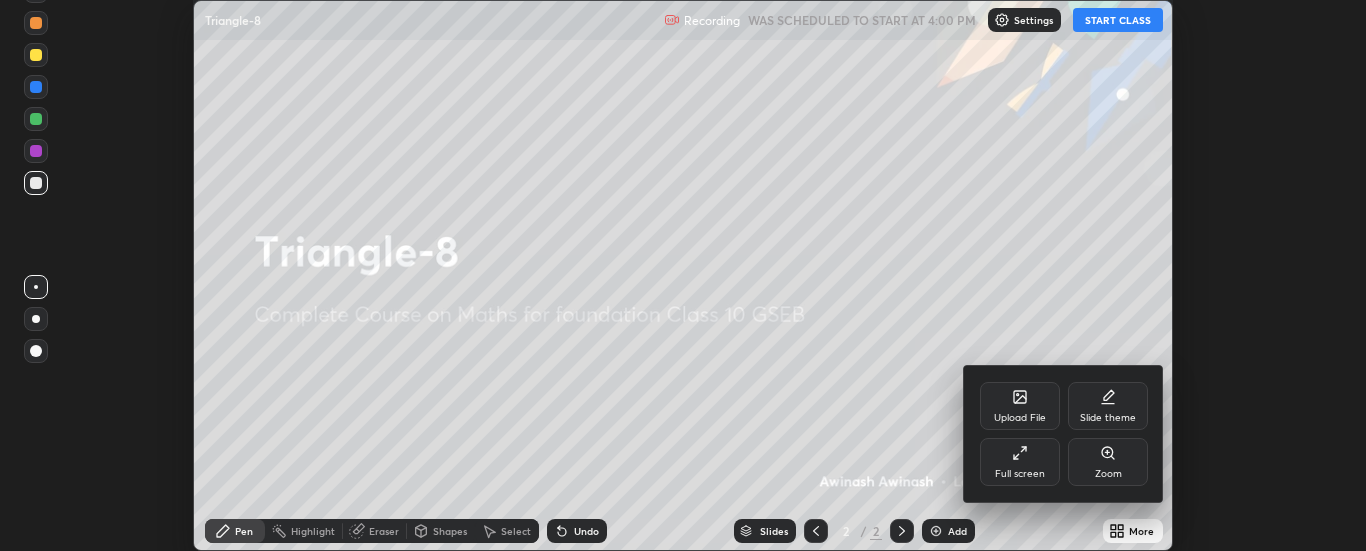click at bounding box center [683, 275] 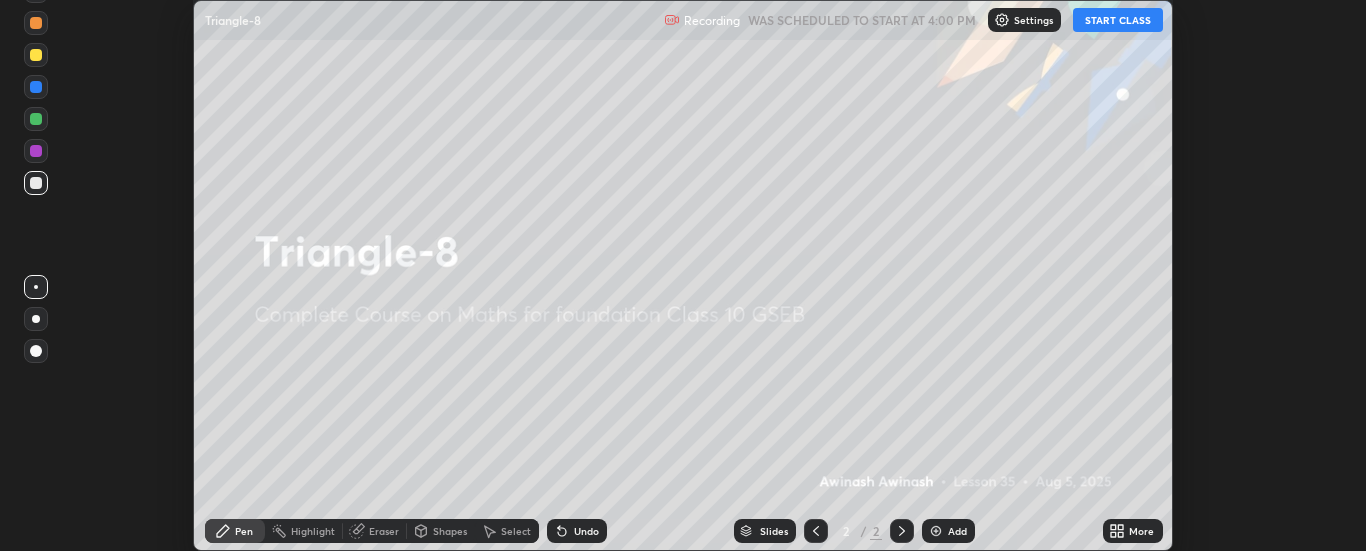 click on "START CLASS" at bounding box center [1118, 20] 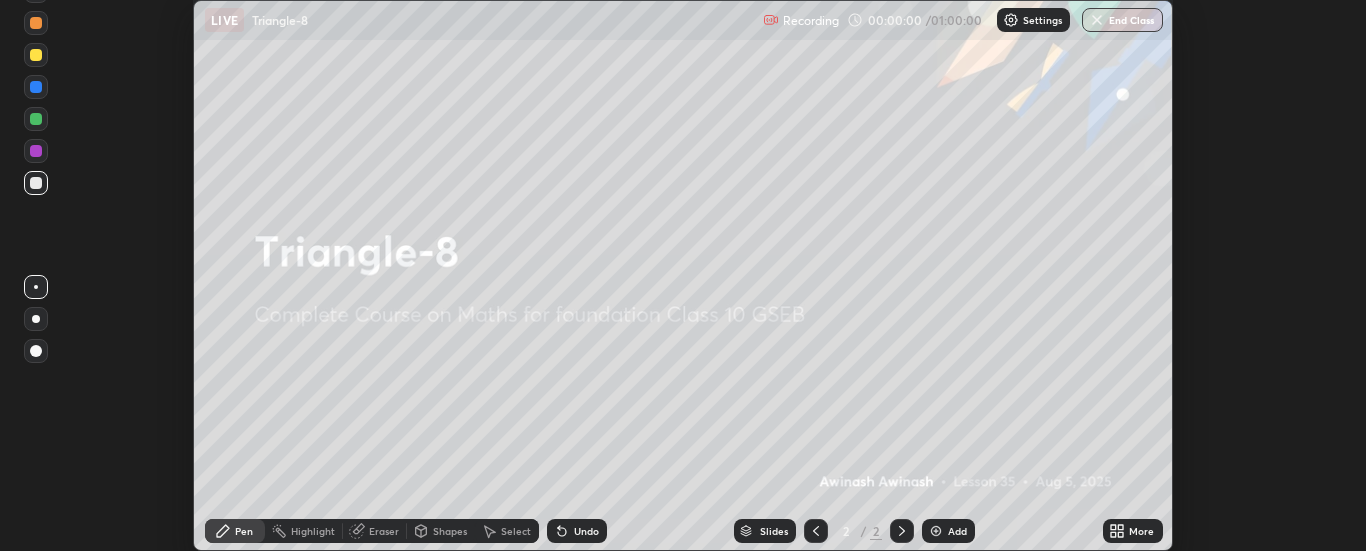 click on "More" at bounding box center (1141, 531) 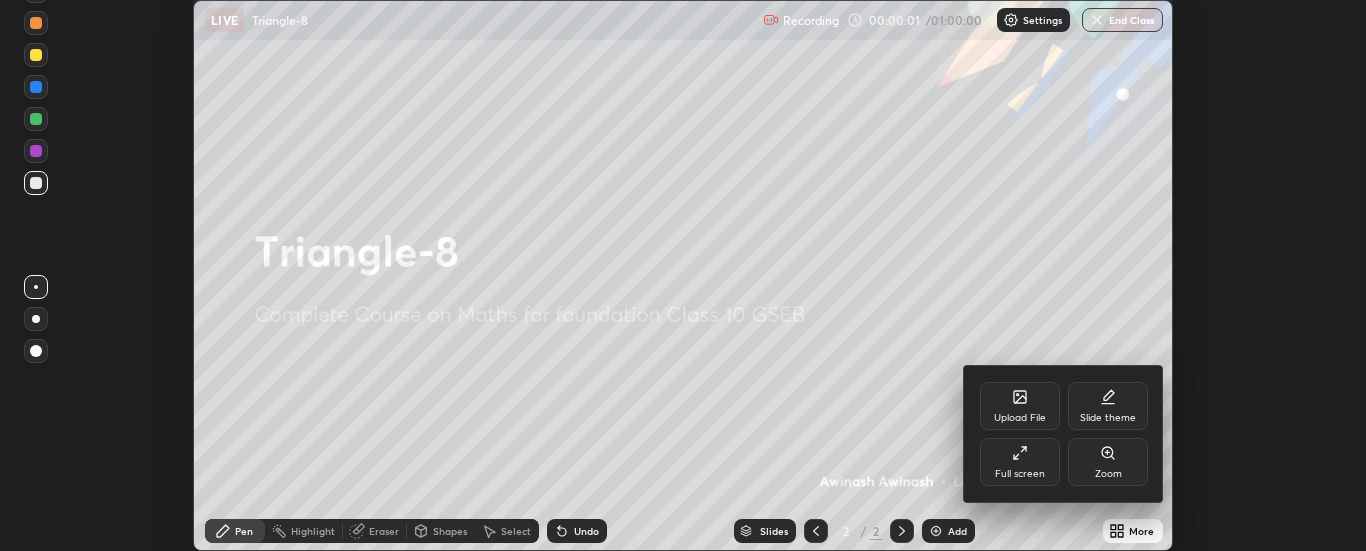 click on "Full screen" at bounding box center (1020, 462) 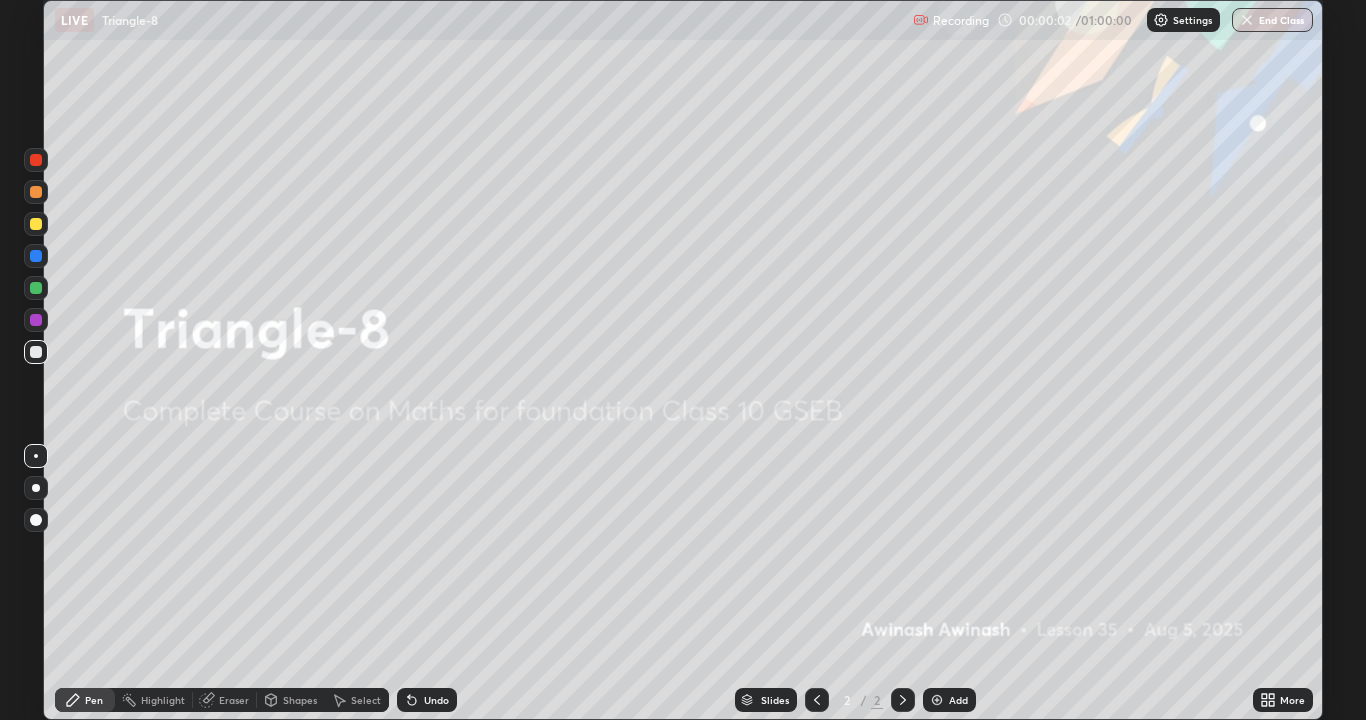 scroll, scrollTop: 99280, scrollLeft: 98634, axis: both 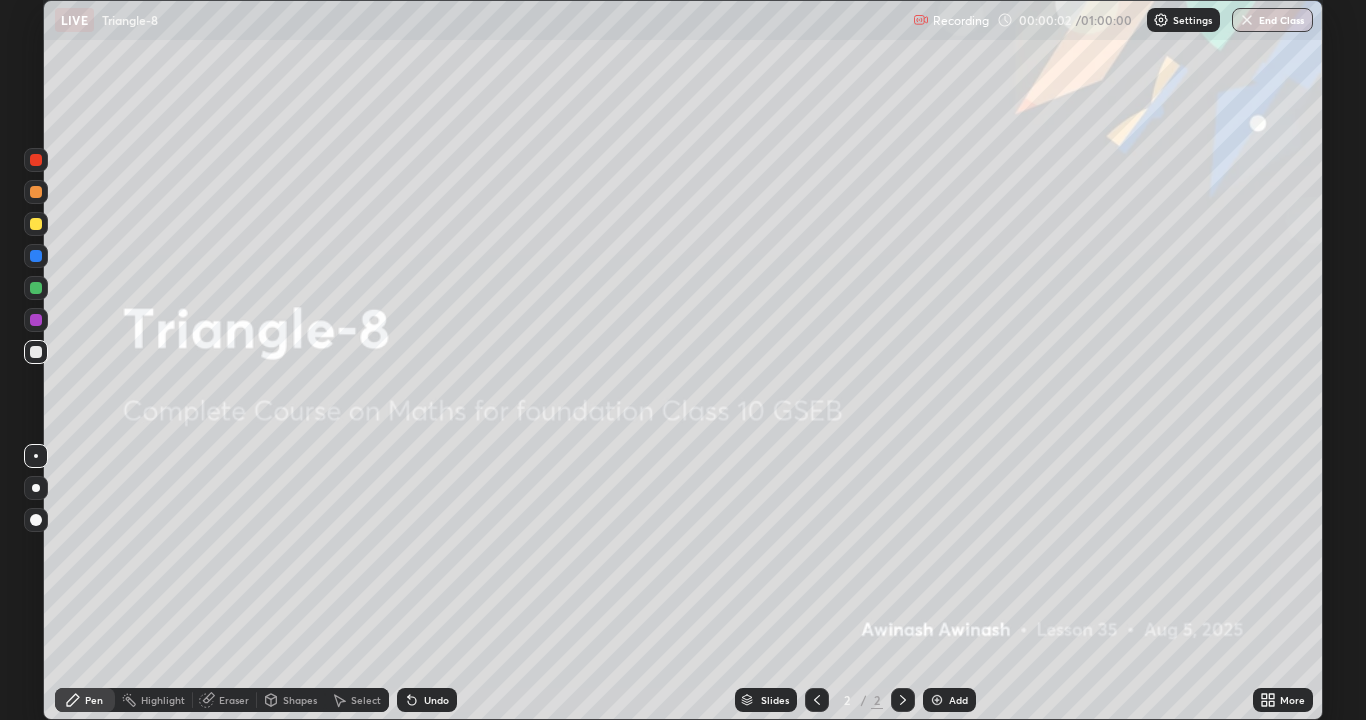 click on "Add" at bounding box center (958, 700) 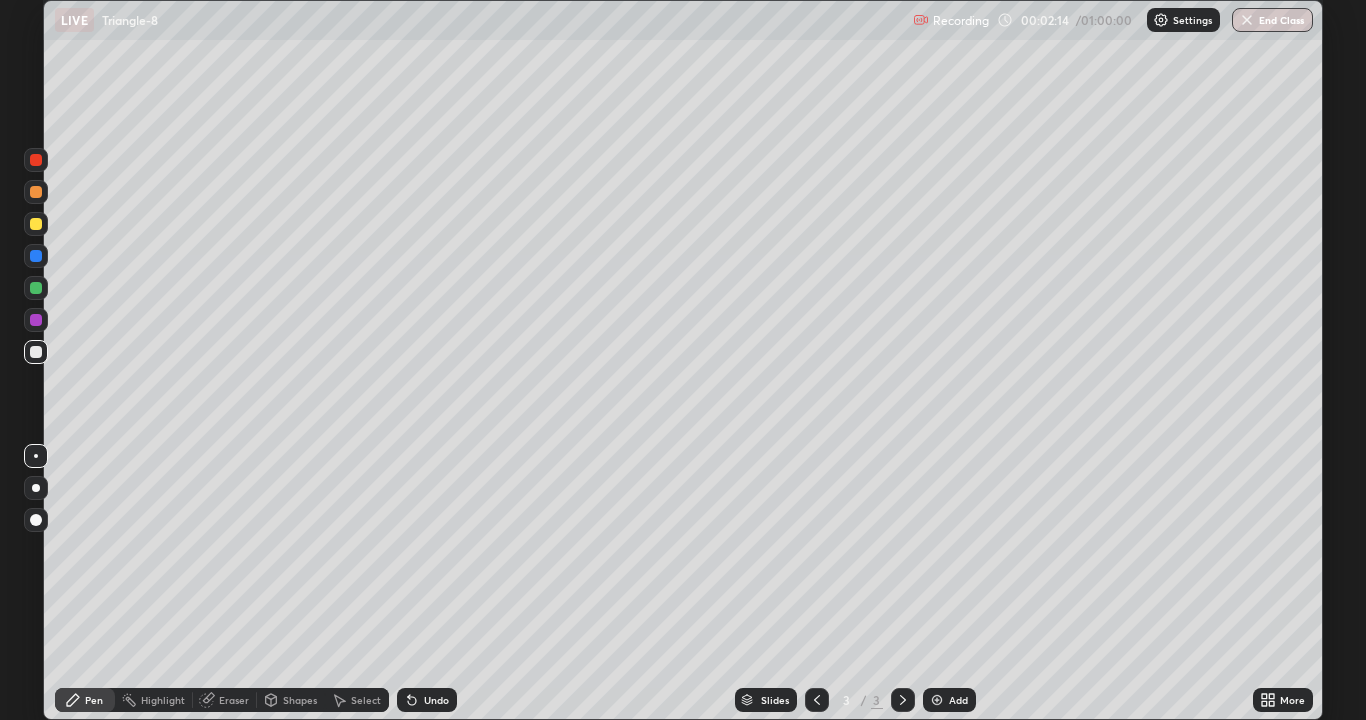 click at bounding box center (36, 224) 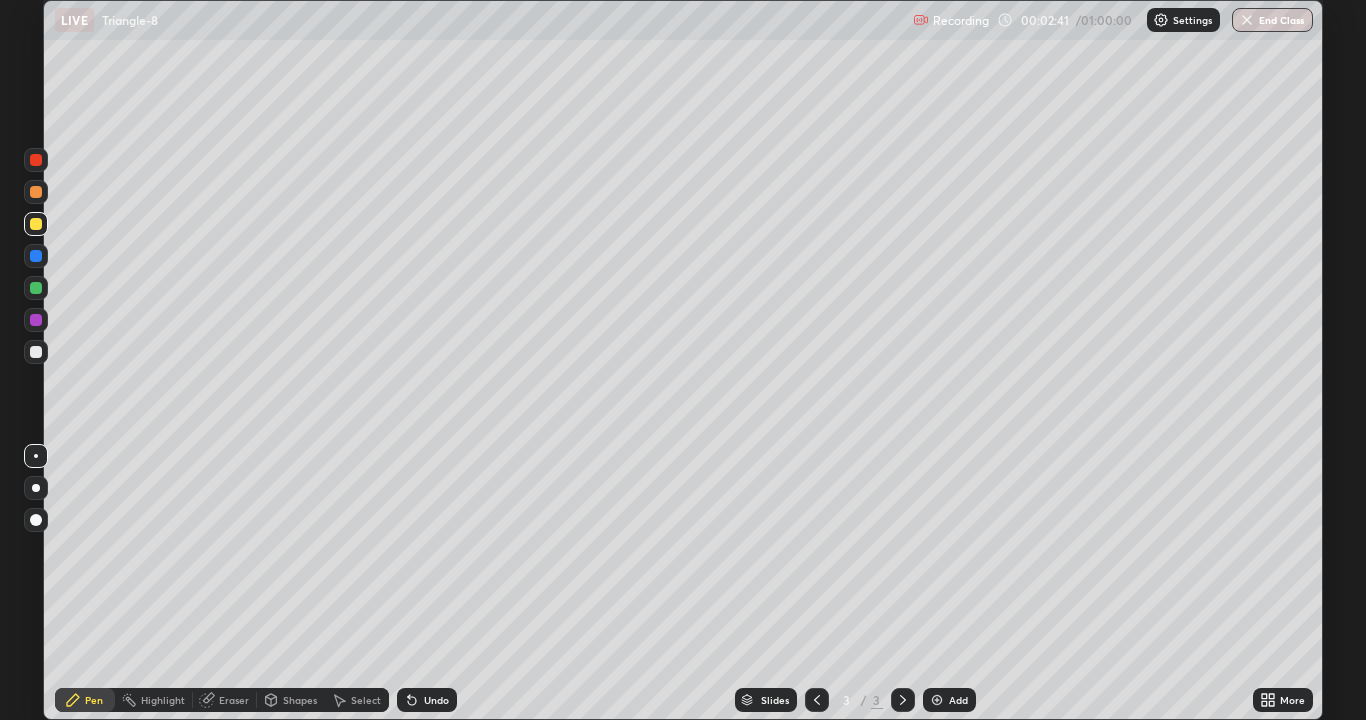 click at bounding box center (36, 352) 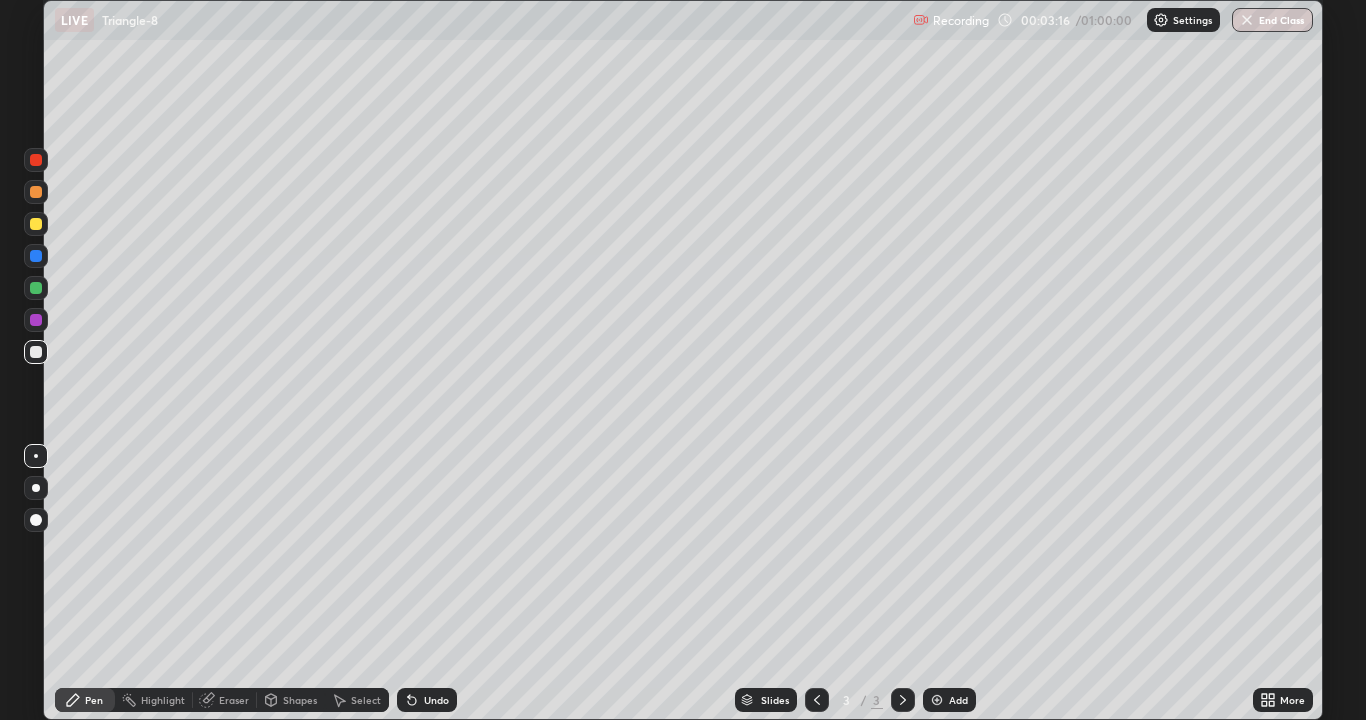 click at bounding box center (36, 320) 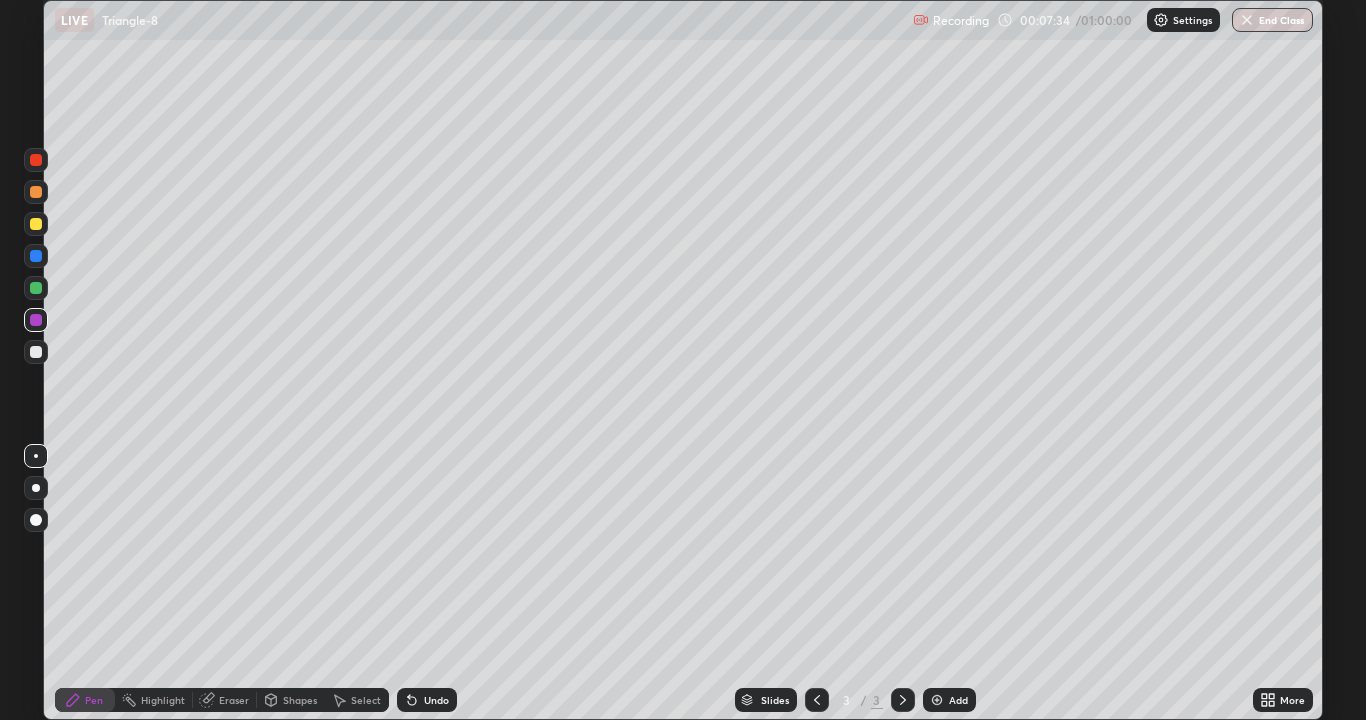 click at bounding box center [937, 700] 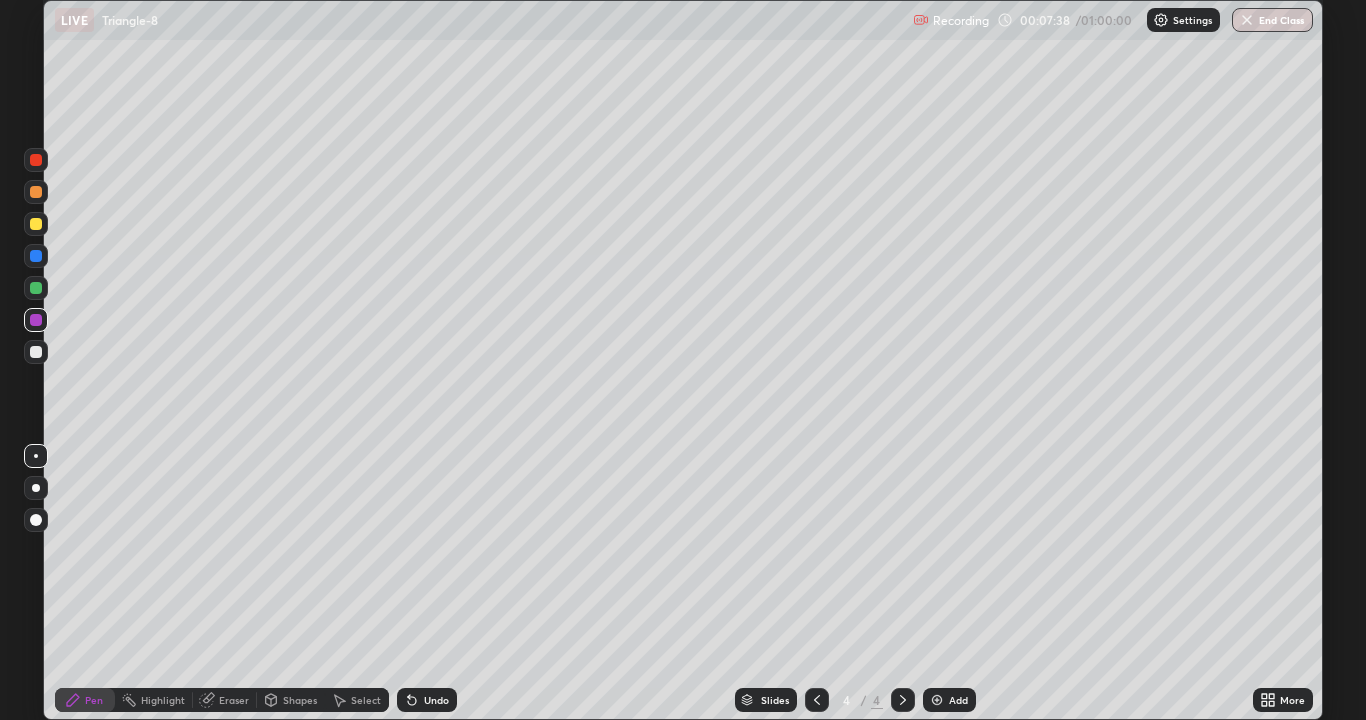 click at bounding box center (36, 224) 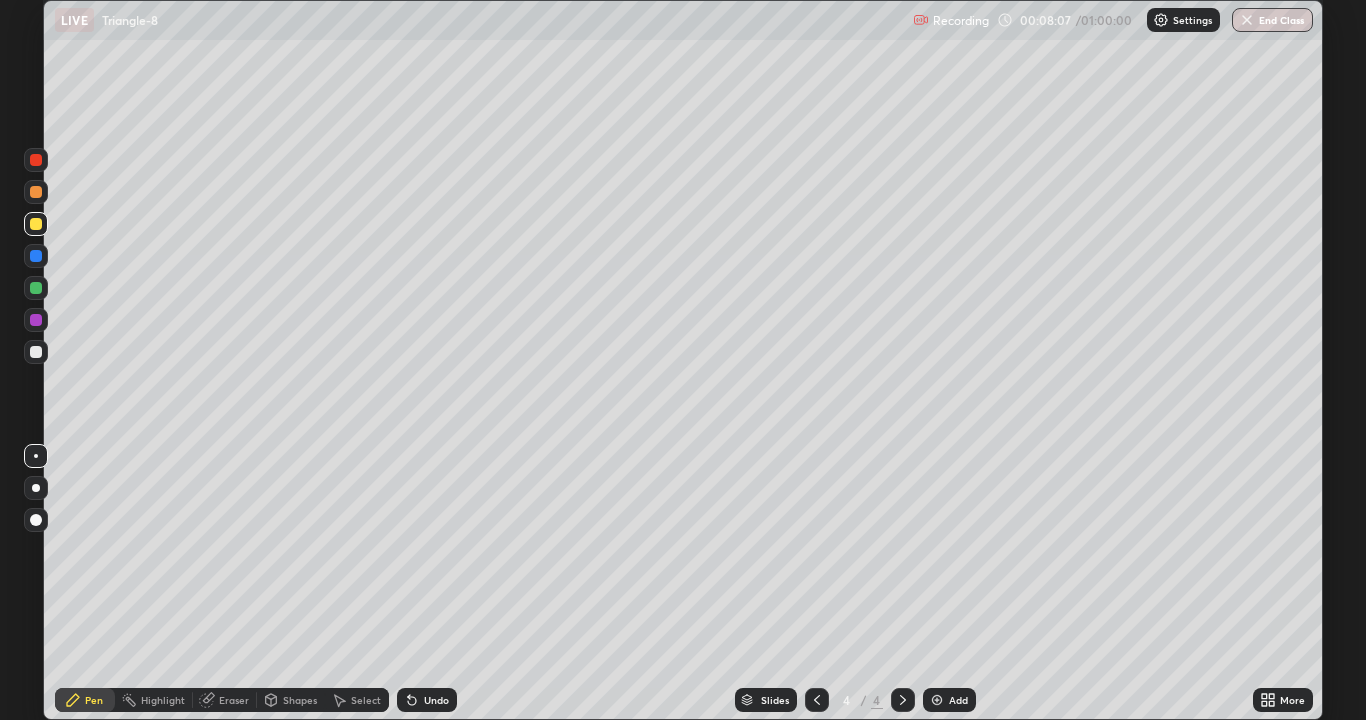 click at bounding box center (36, 256) 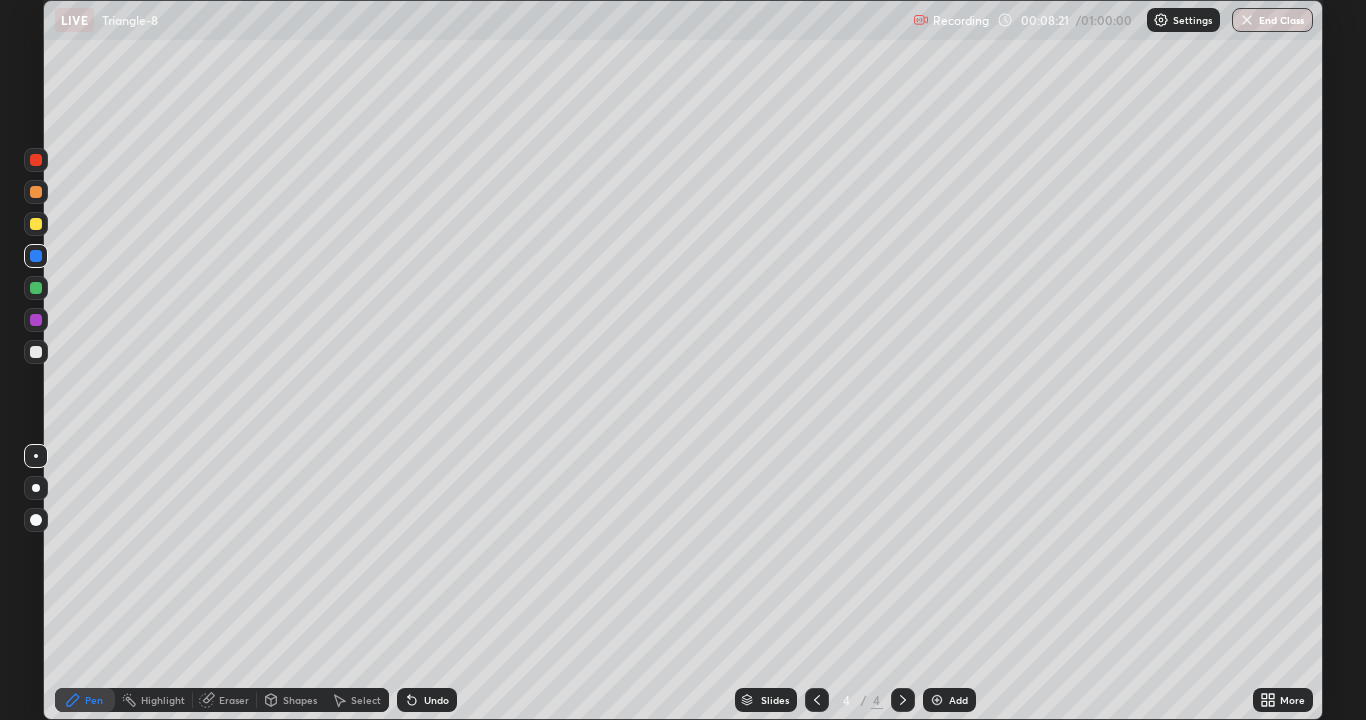click at bounding box center (36, 352) 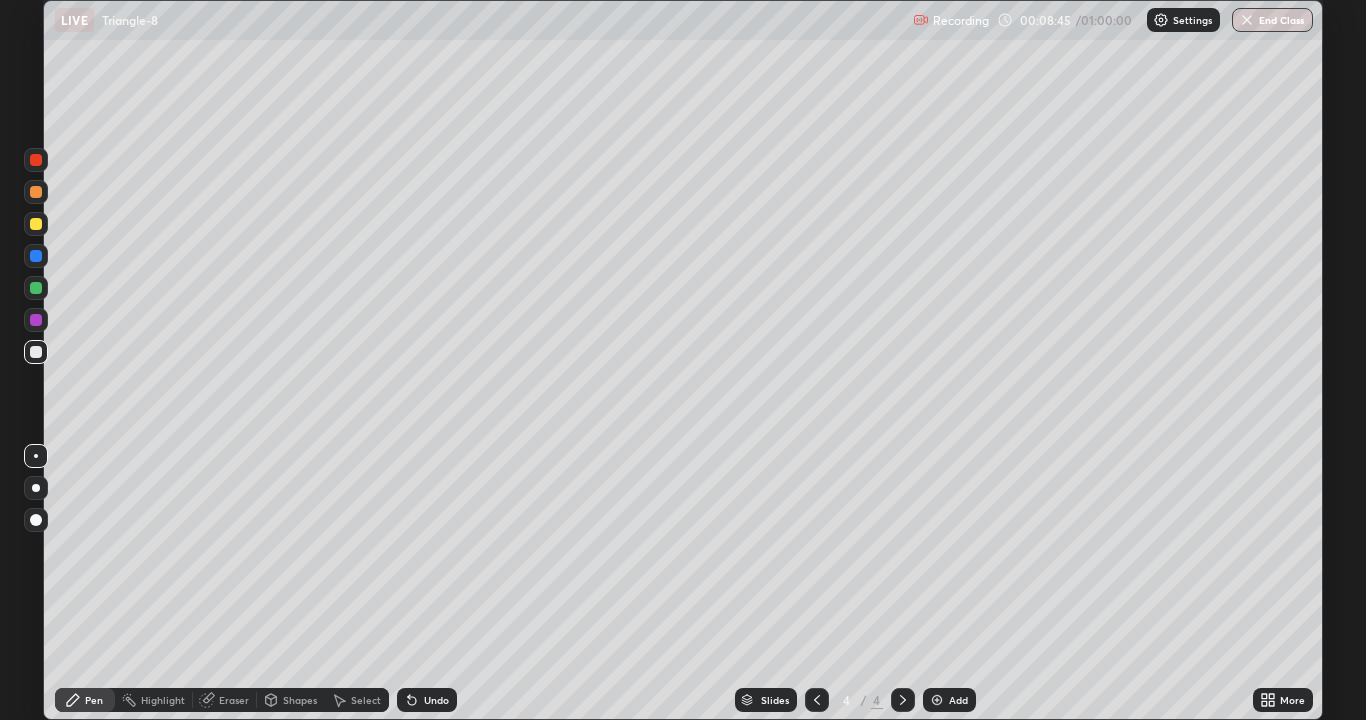 click at bounding box center (36, 320) 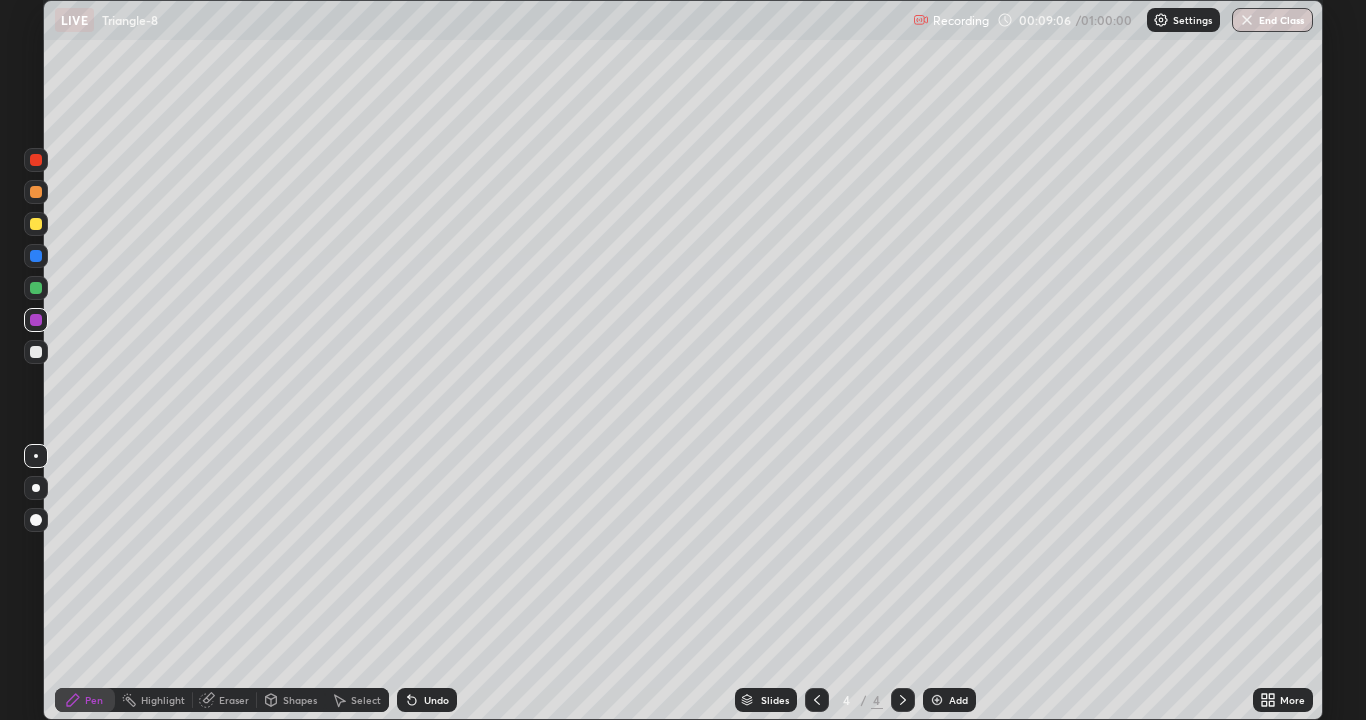 click at bounding box center (36, 352) 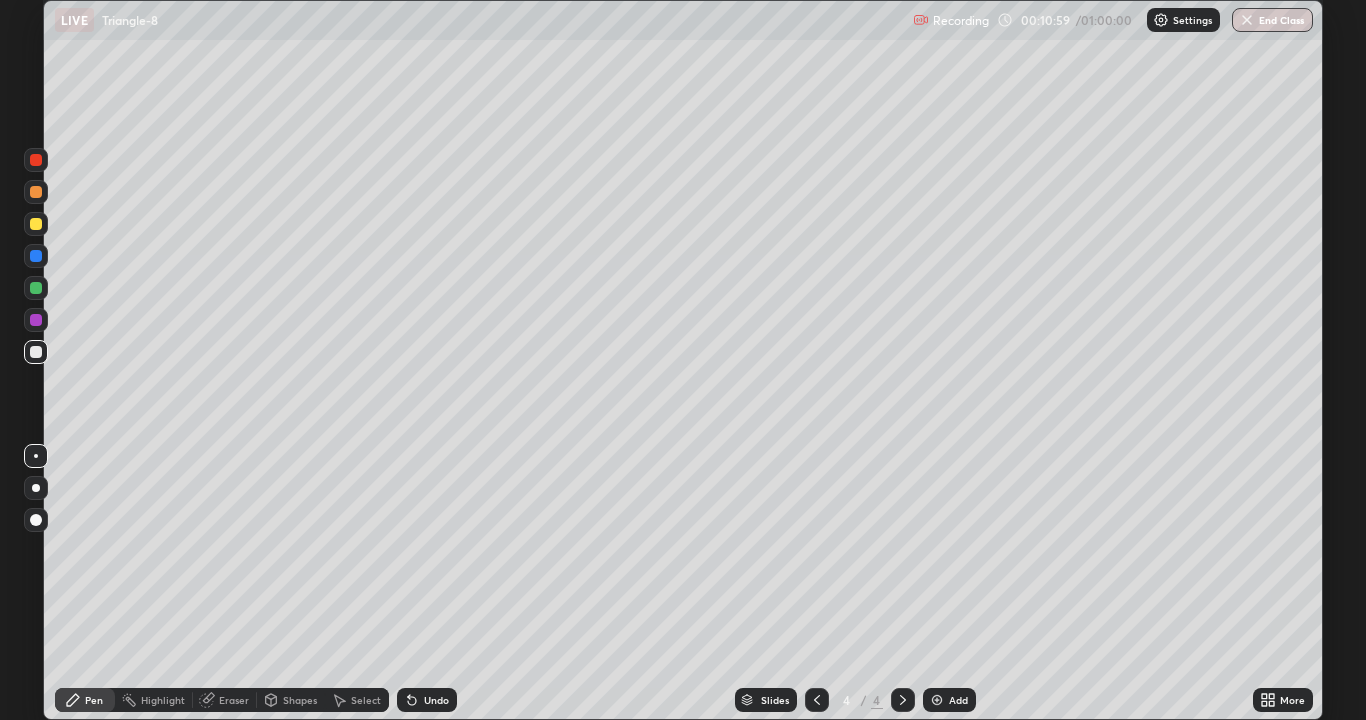 click at bounding box center (36, 224) 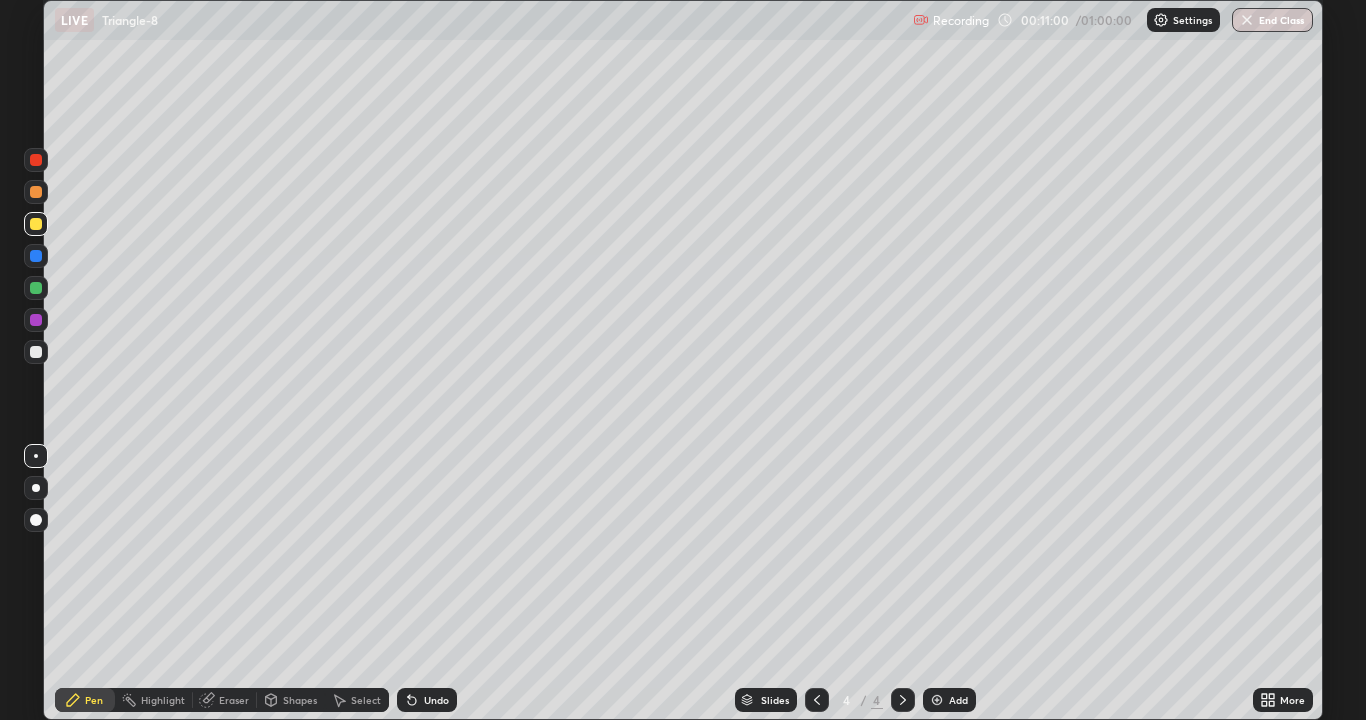 click at bounding box center (36, 288) 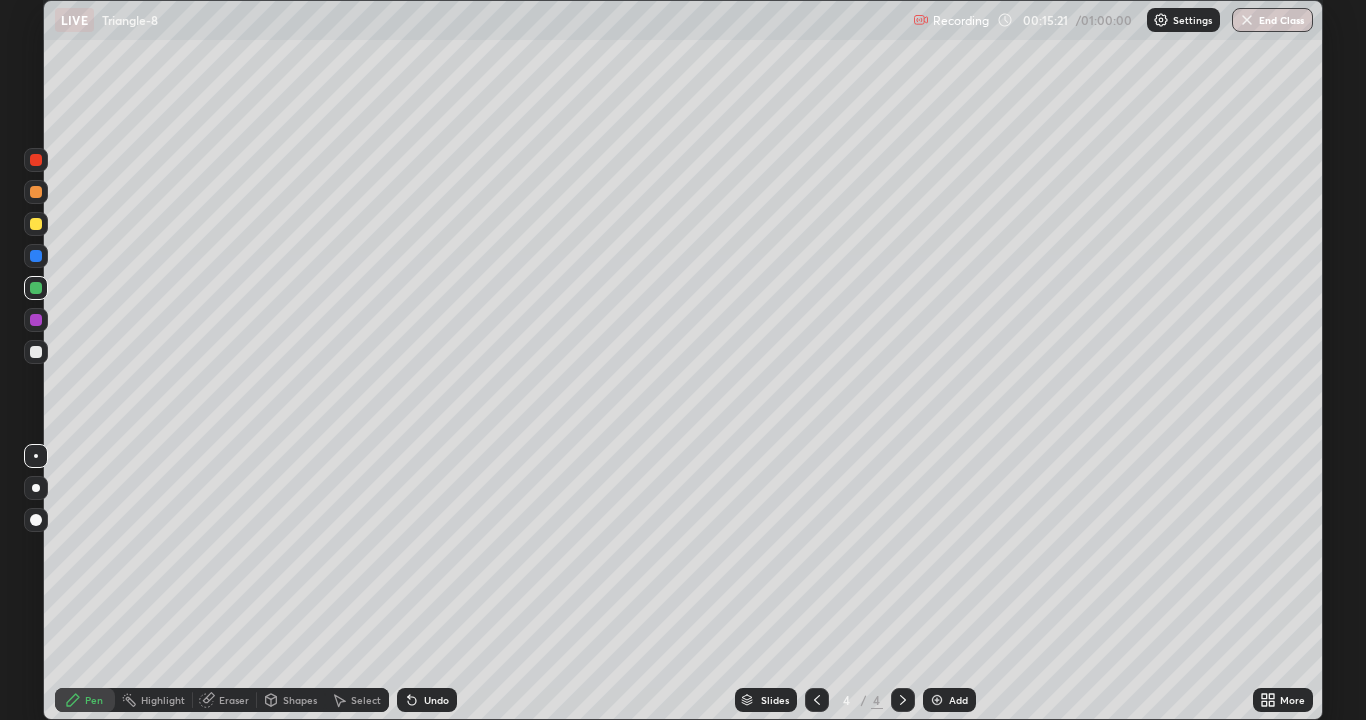 click at bounding box center [937, 700] 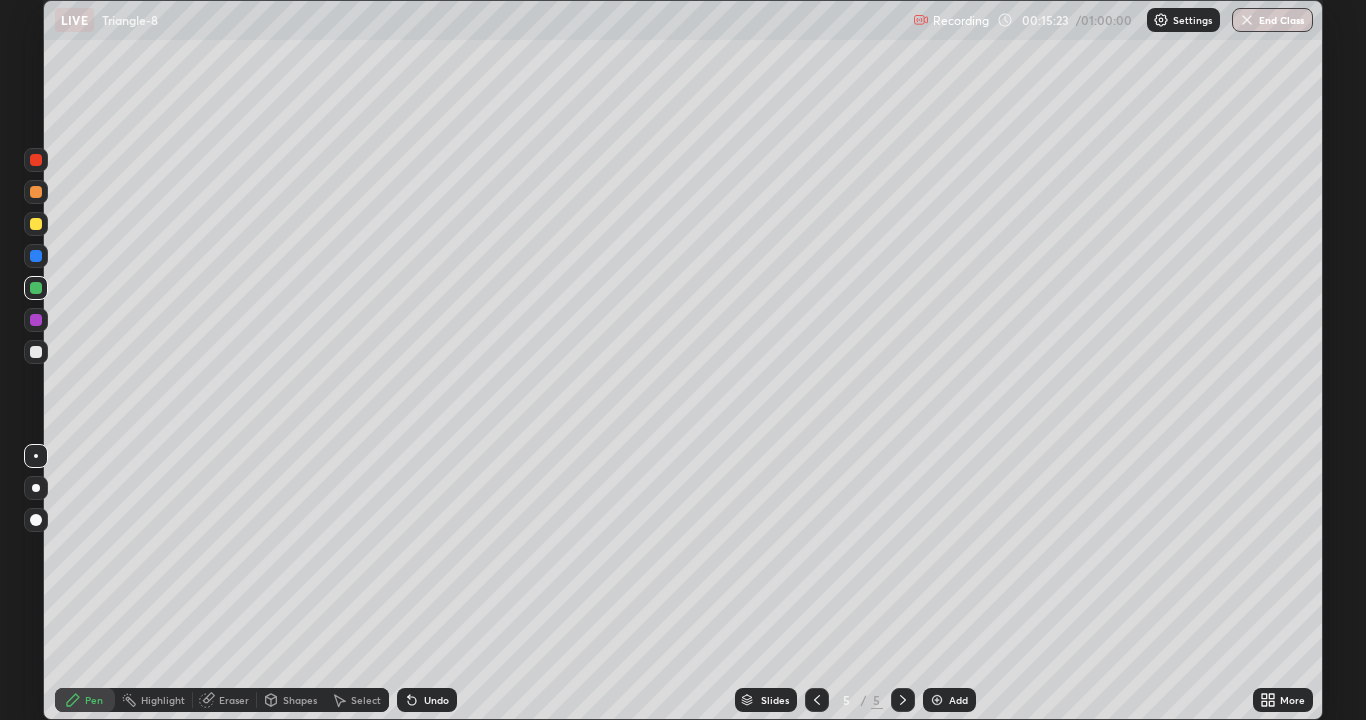 click at bounding box center [36, 192] 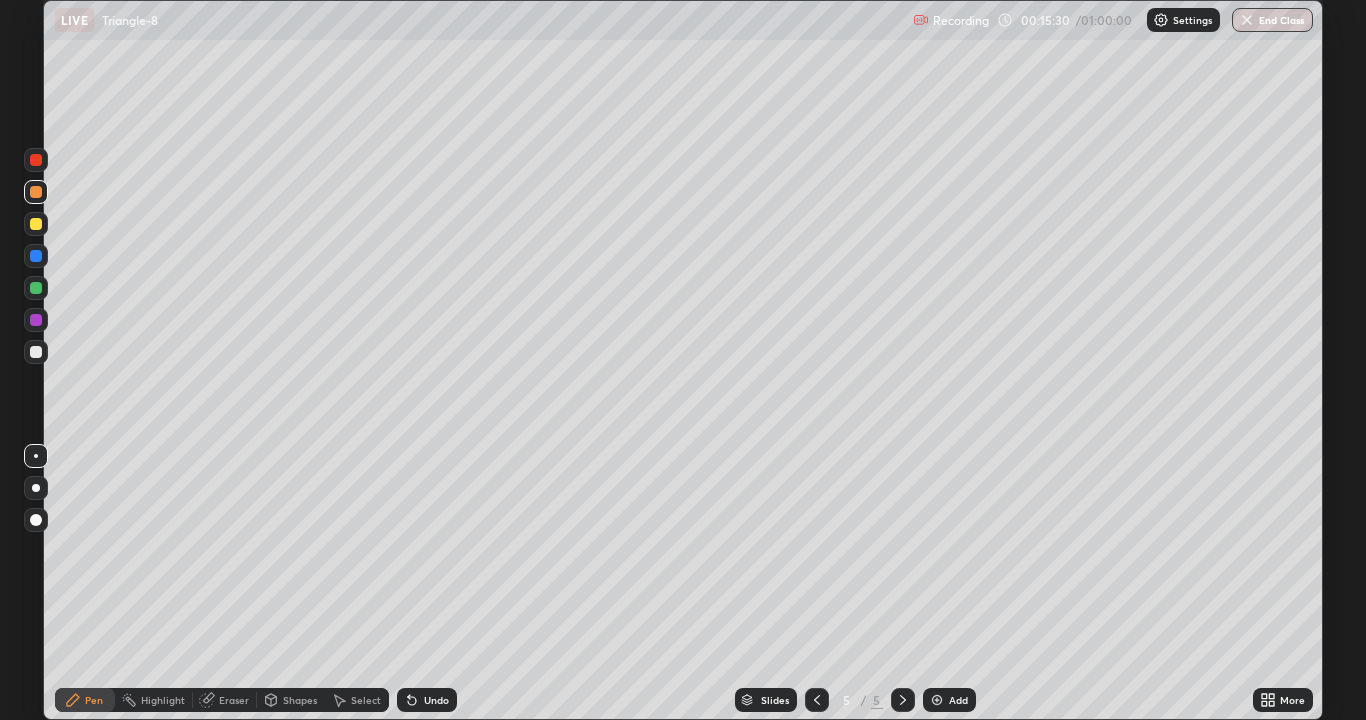 click at bounding box center [36, 224] 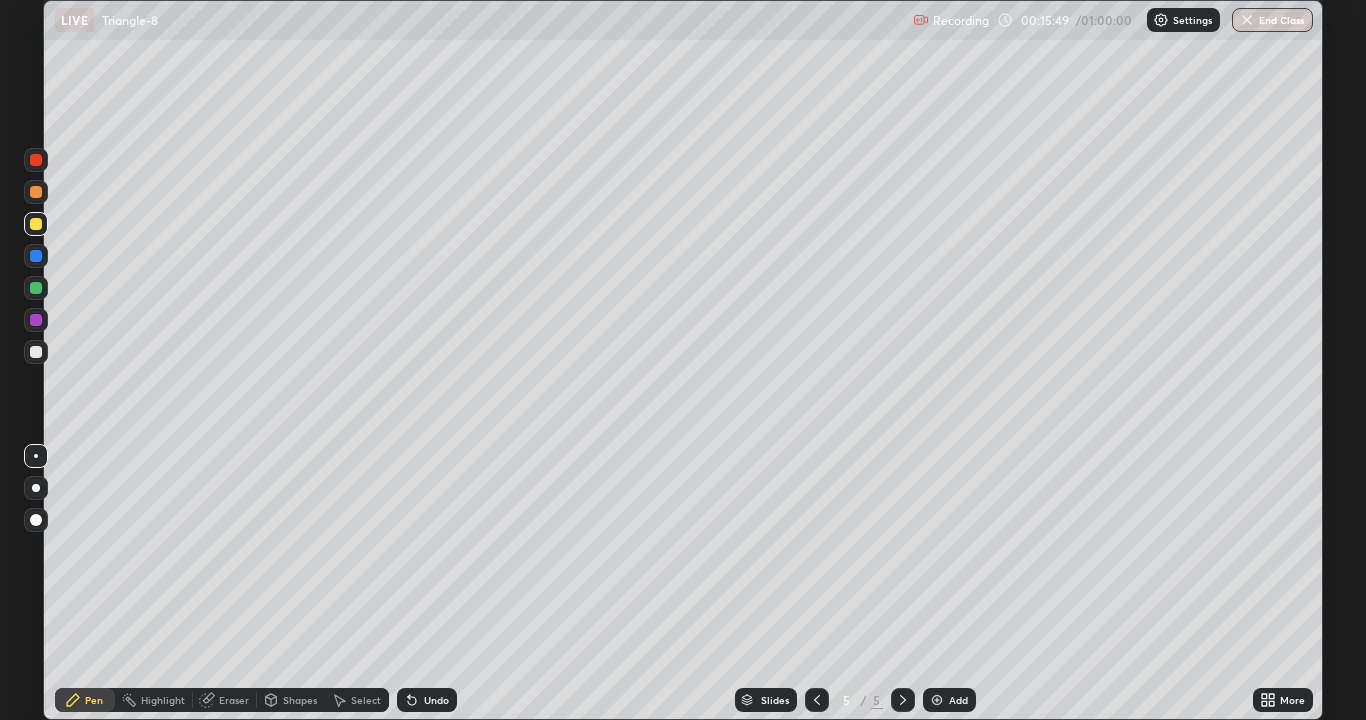 click at bounding box center (36, 352) 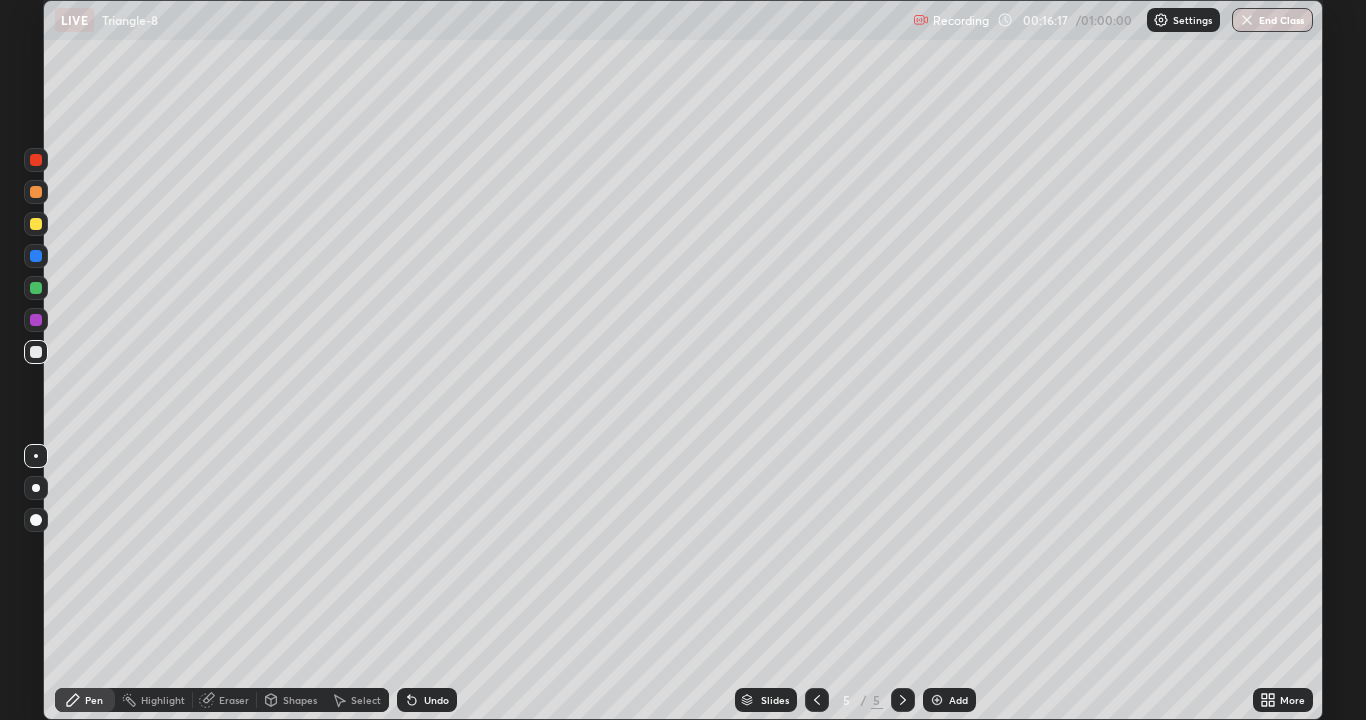 click at bounding box center [36, 320] 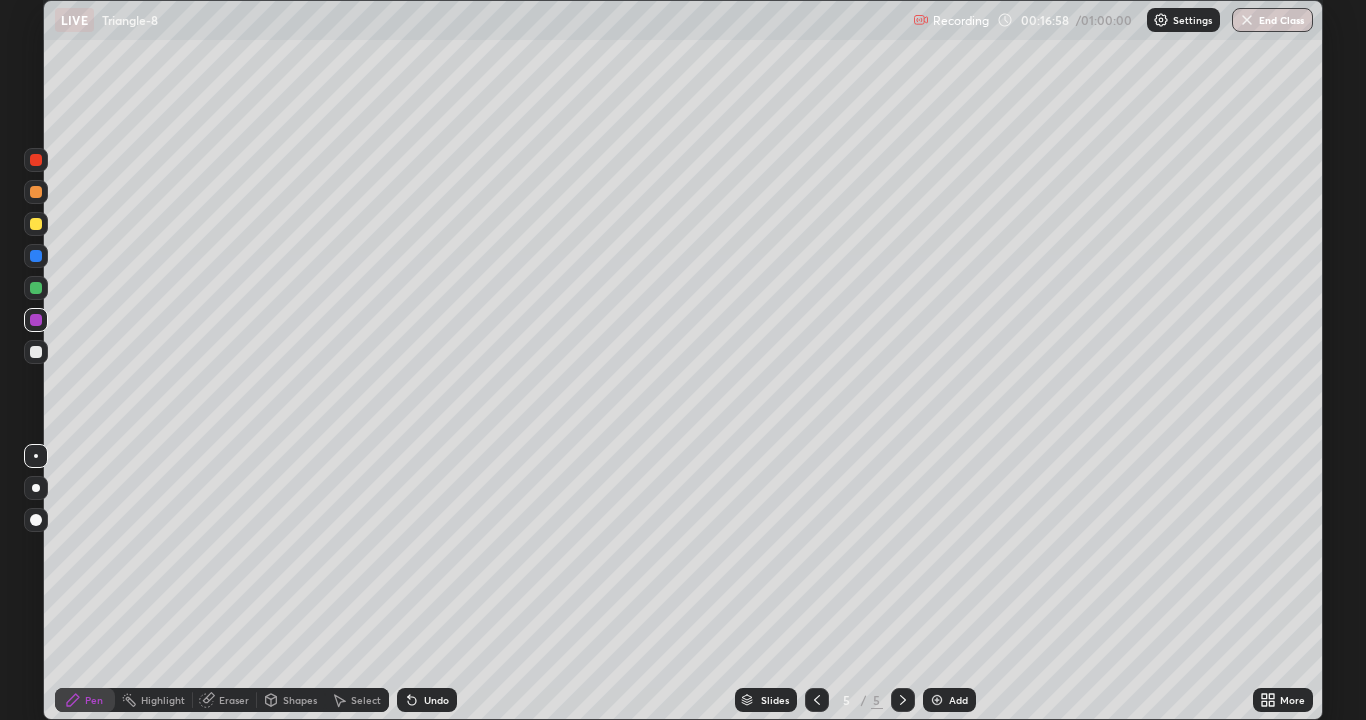 click at bounding box center (36, 288) 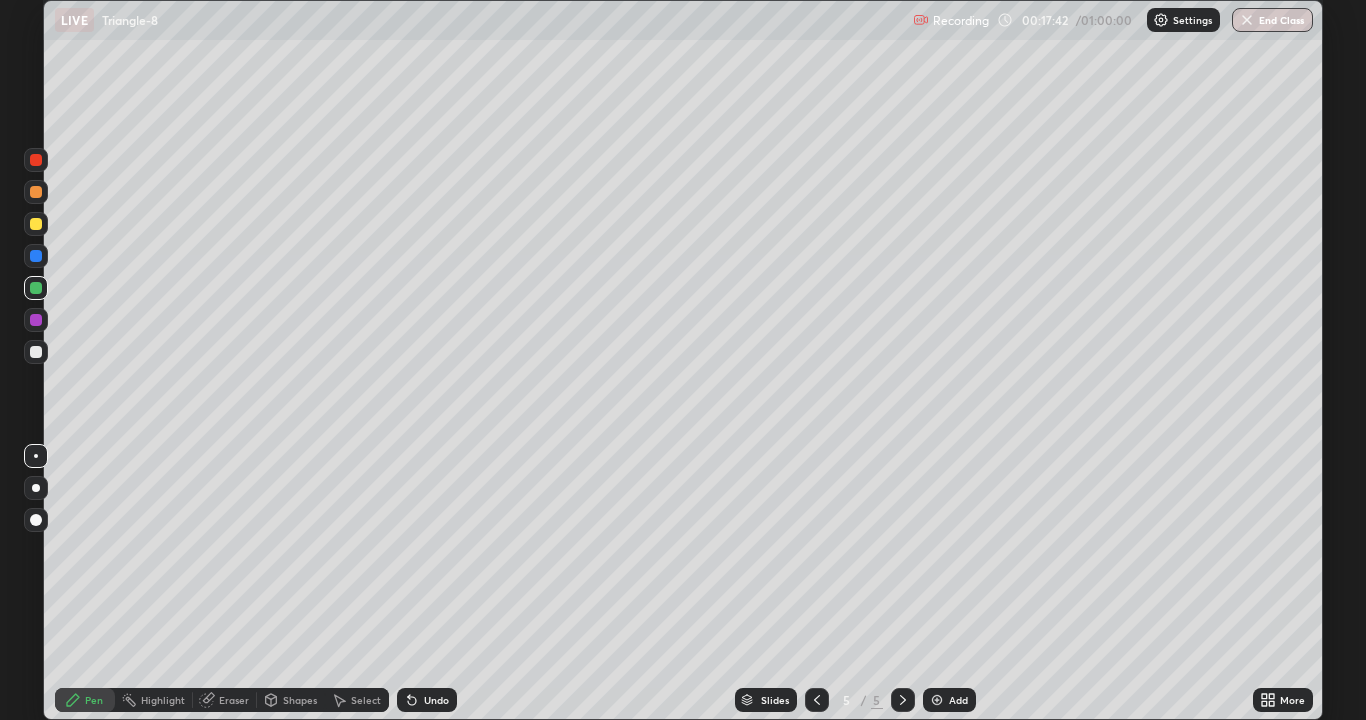 click at bounding box center (36, 256) 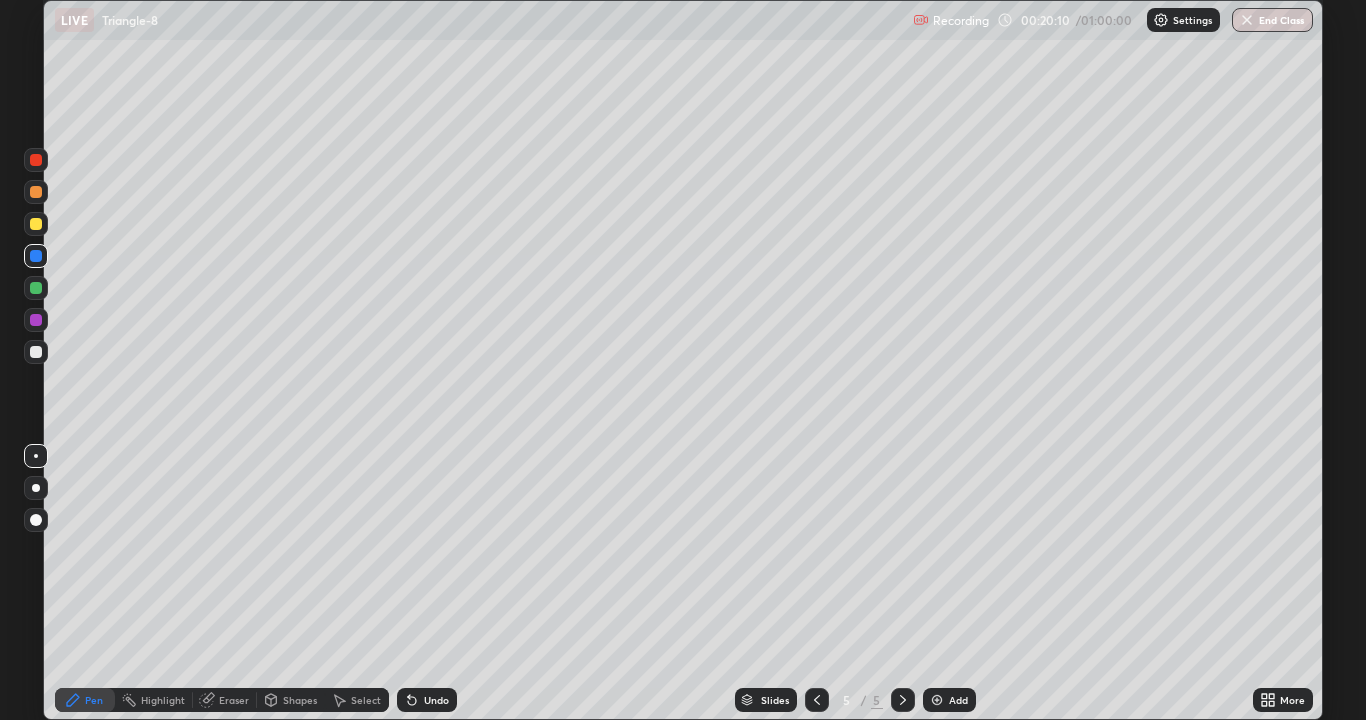 click on "Add" at bounding box center (958, 700) 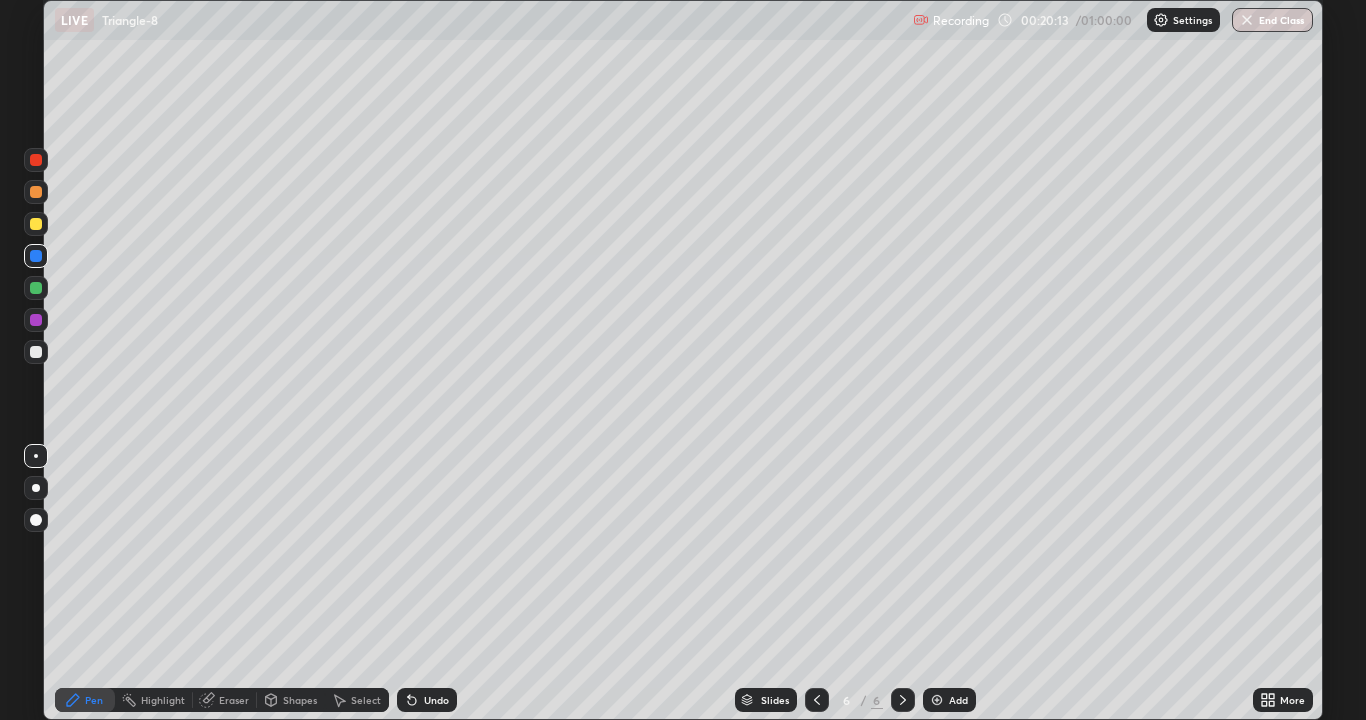 click at bounding box center [36, 224] 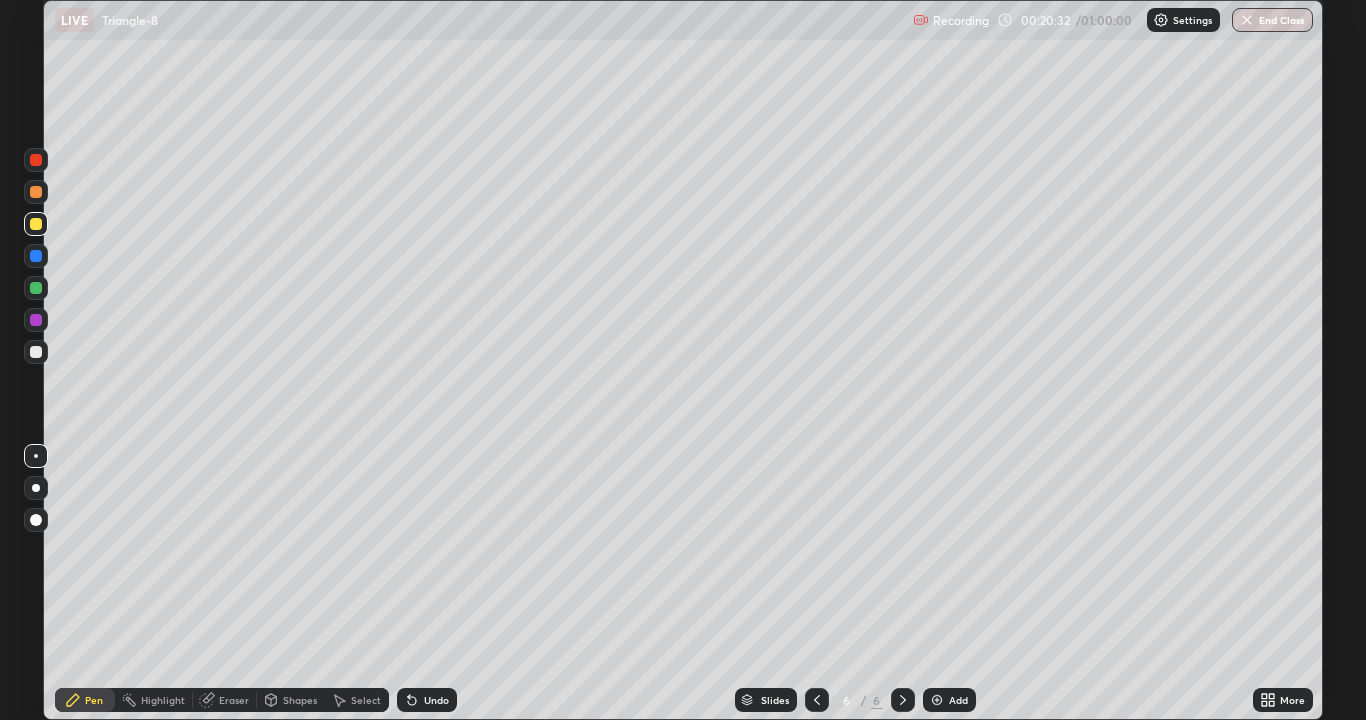 click on "Undo" at bounding box center [436, 700] 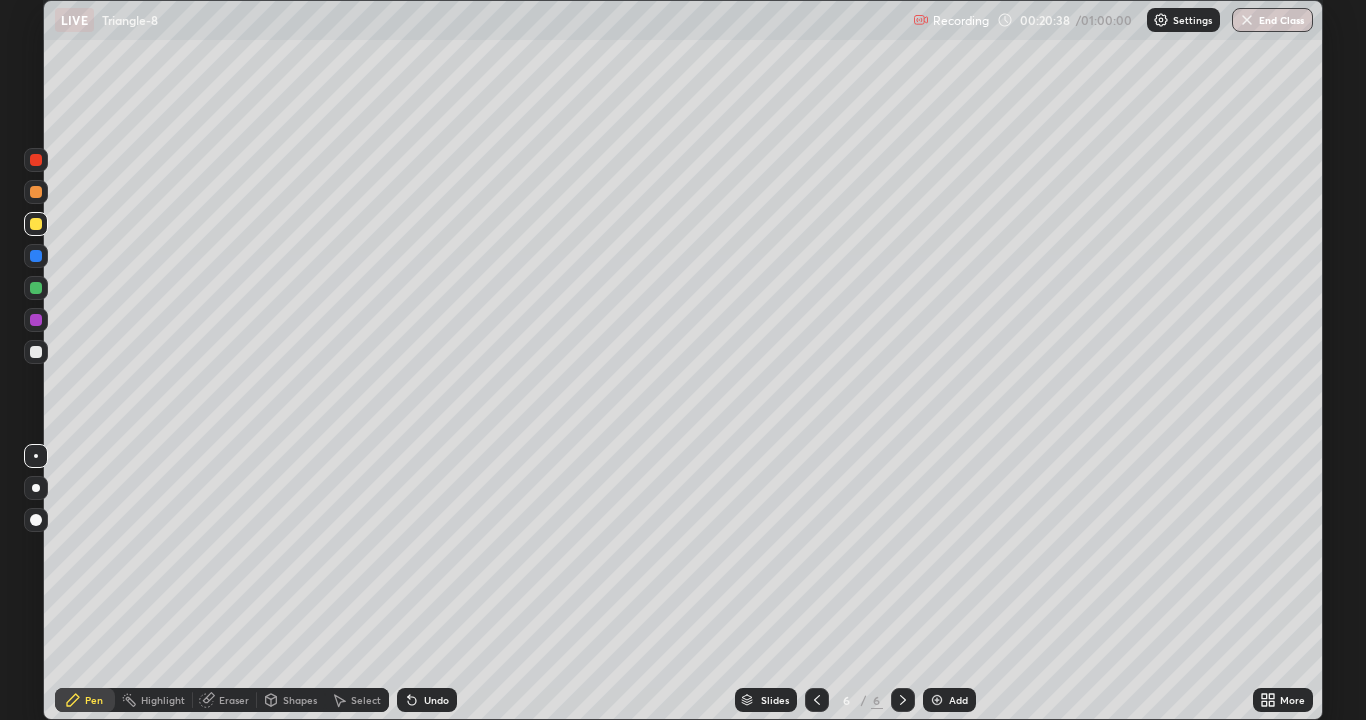 click at bounding box center (36, 288) 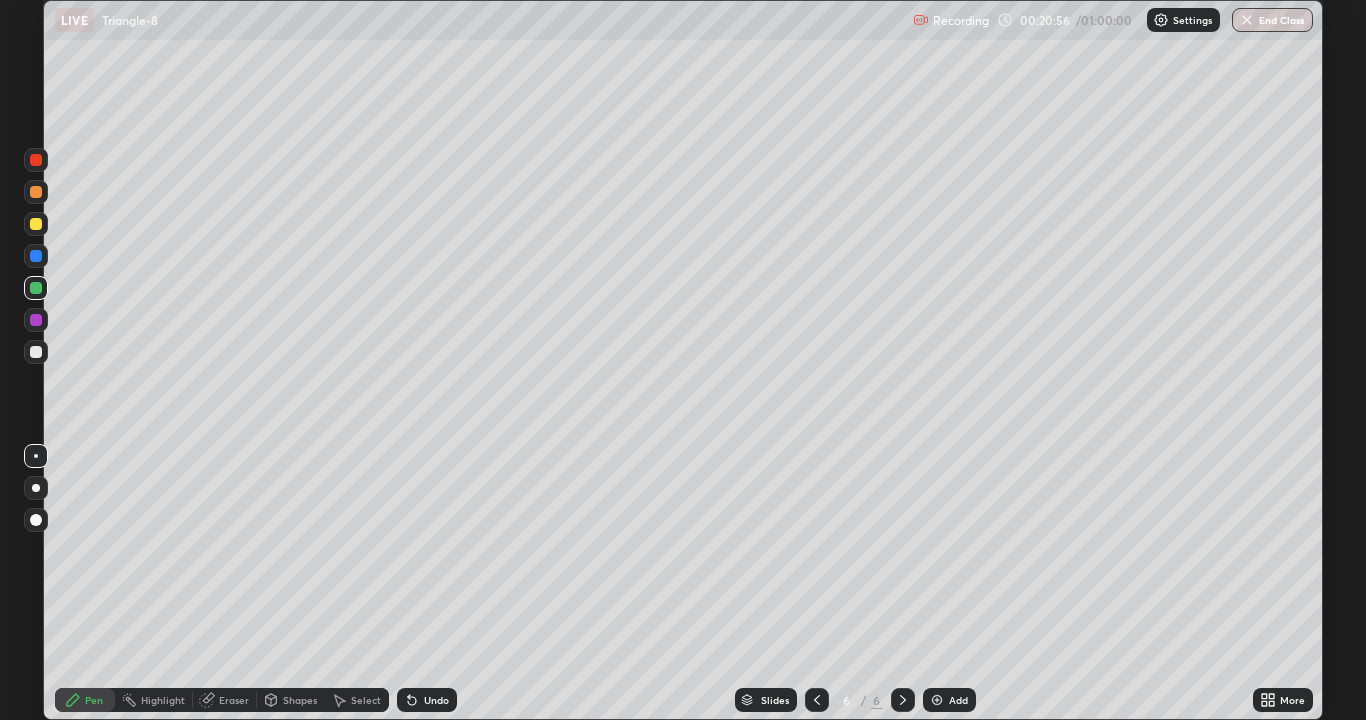 click at bounding box center [36, 256] 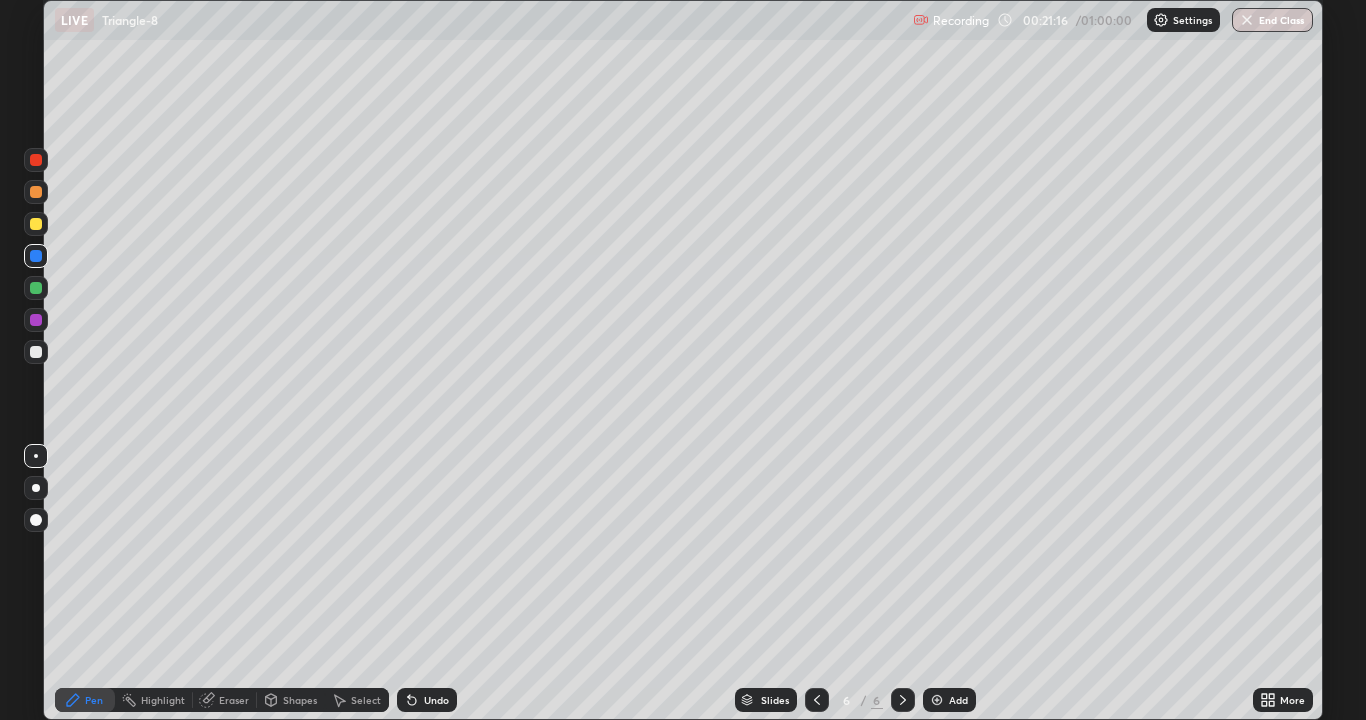 click at bounding box center [36, 352] 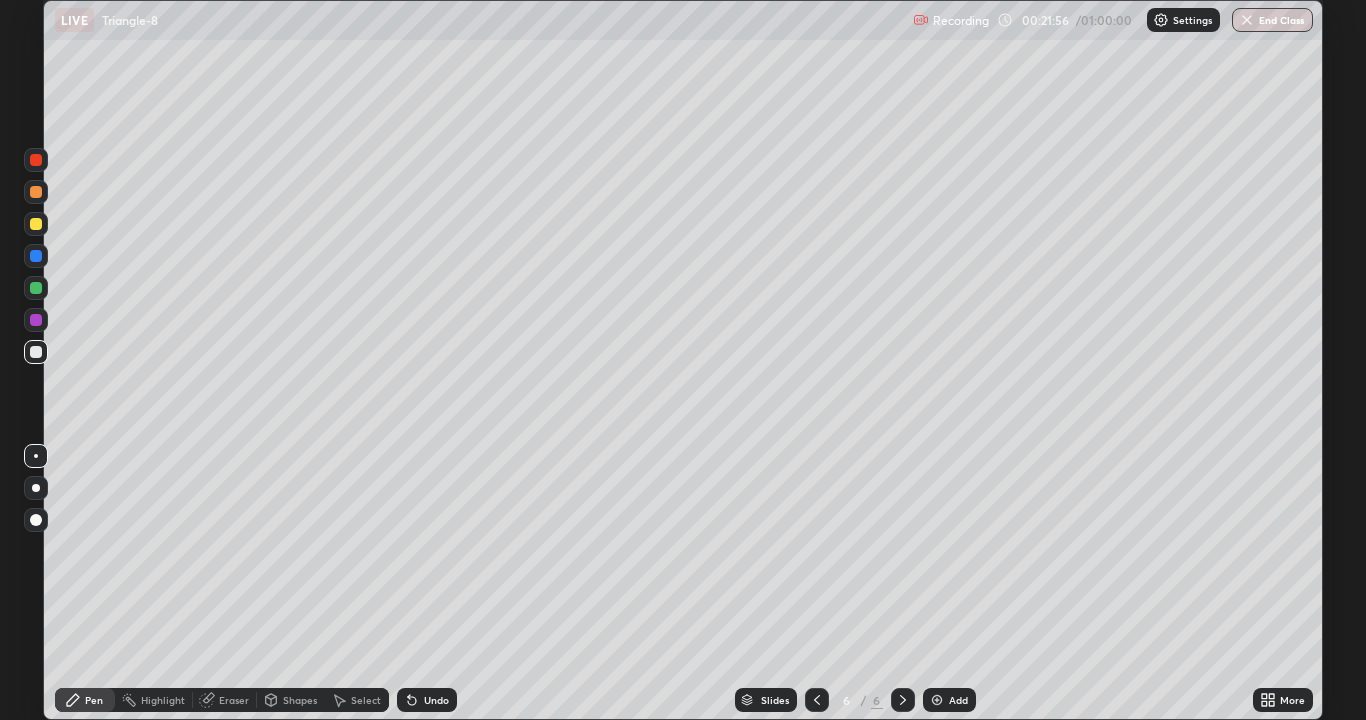 click at bounding box center [36, 224] 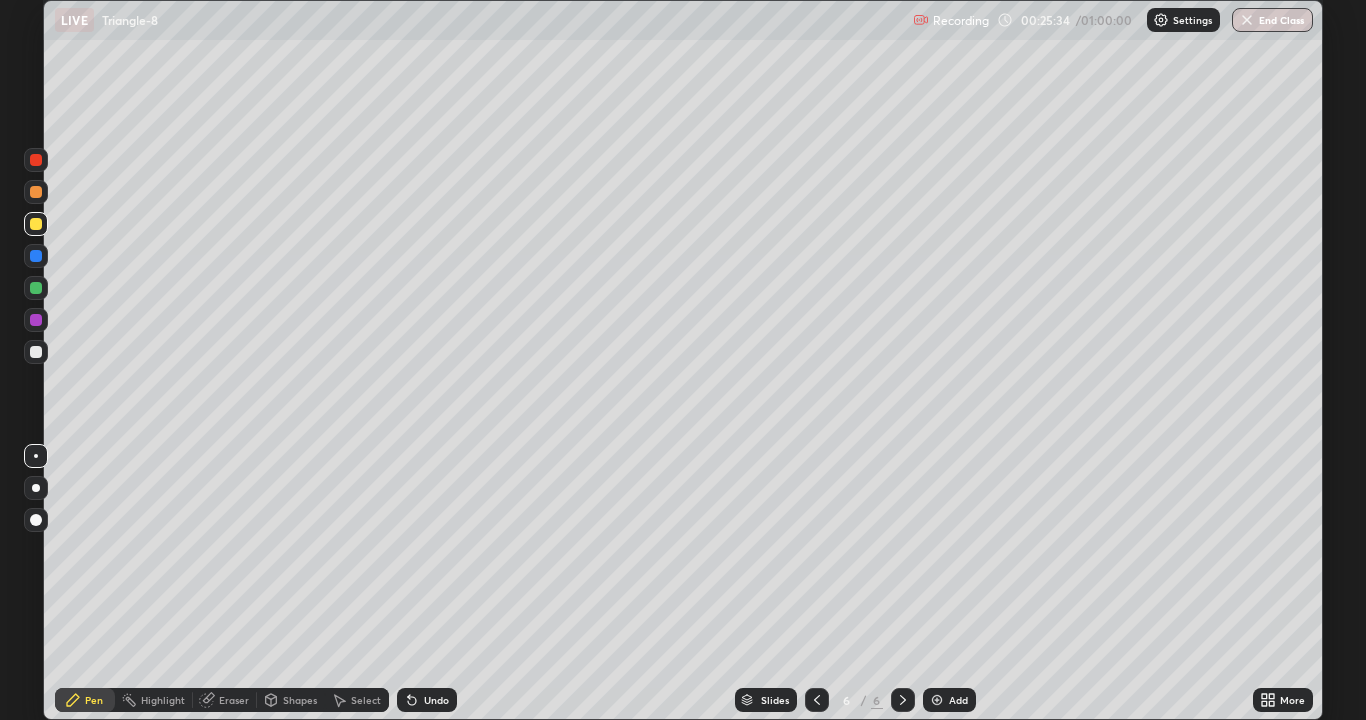 click at bounding box center [937, 700] 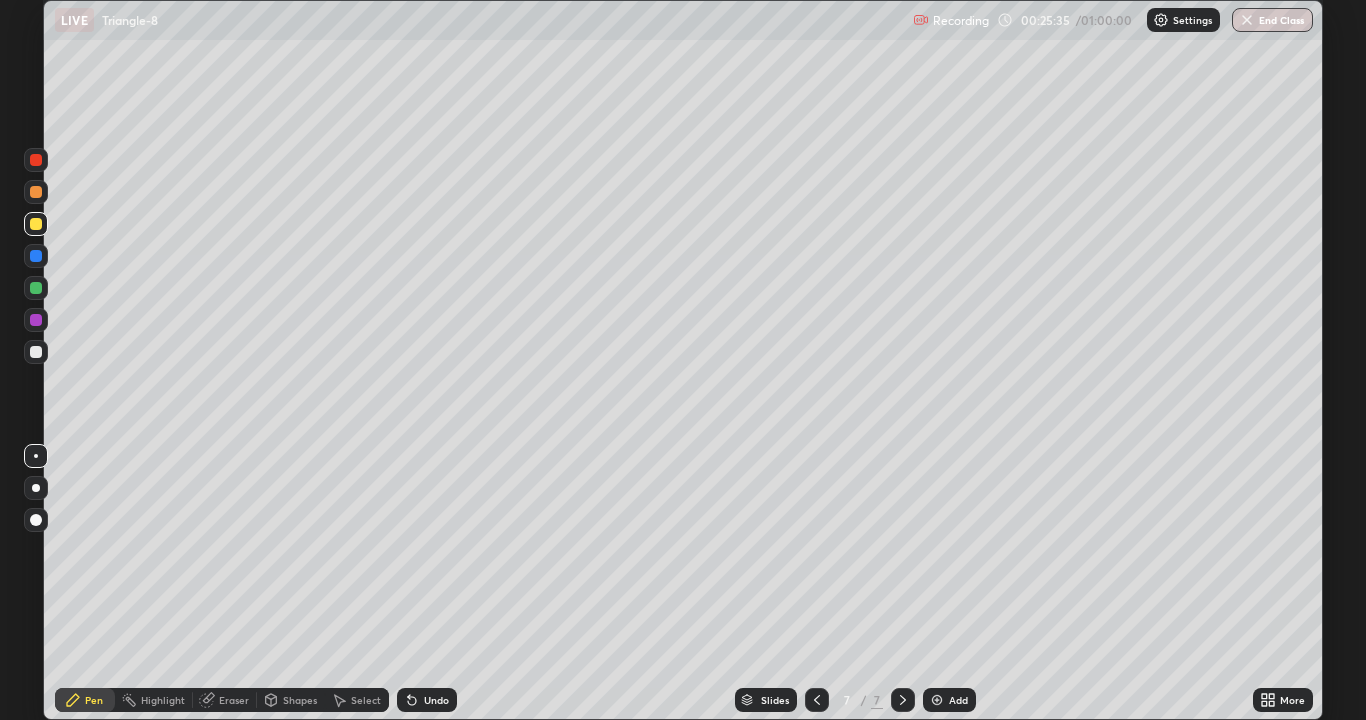 click on "Shapes" at bounding box center [300, 700] 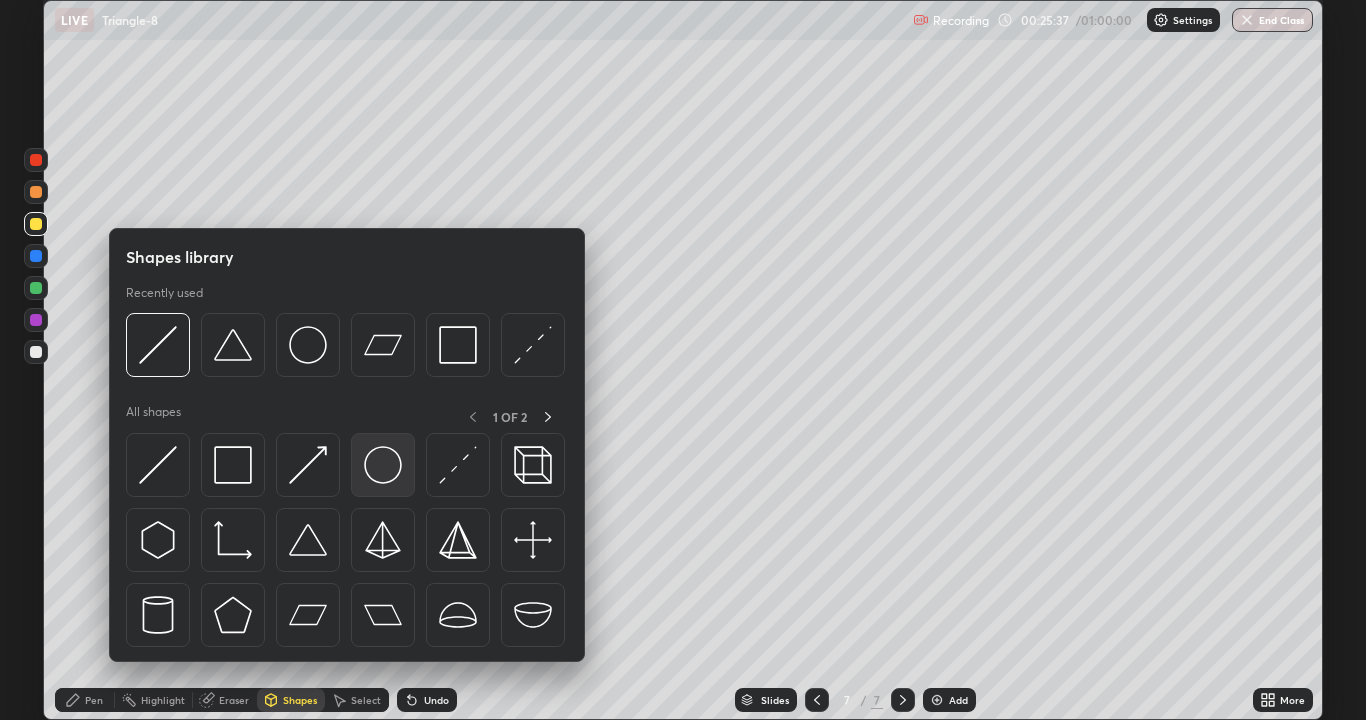 click at bounding box center (383, 465) 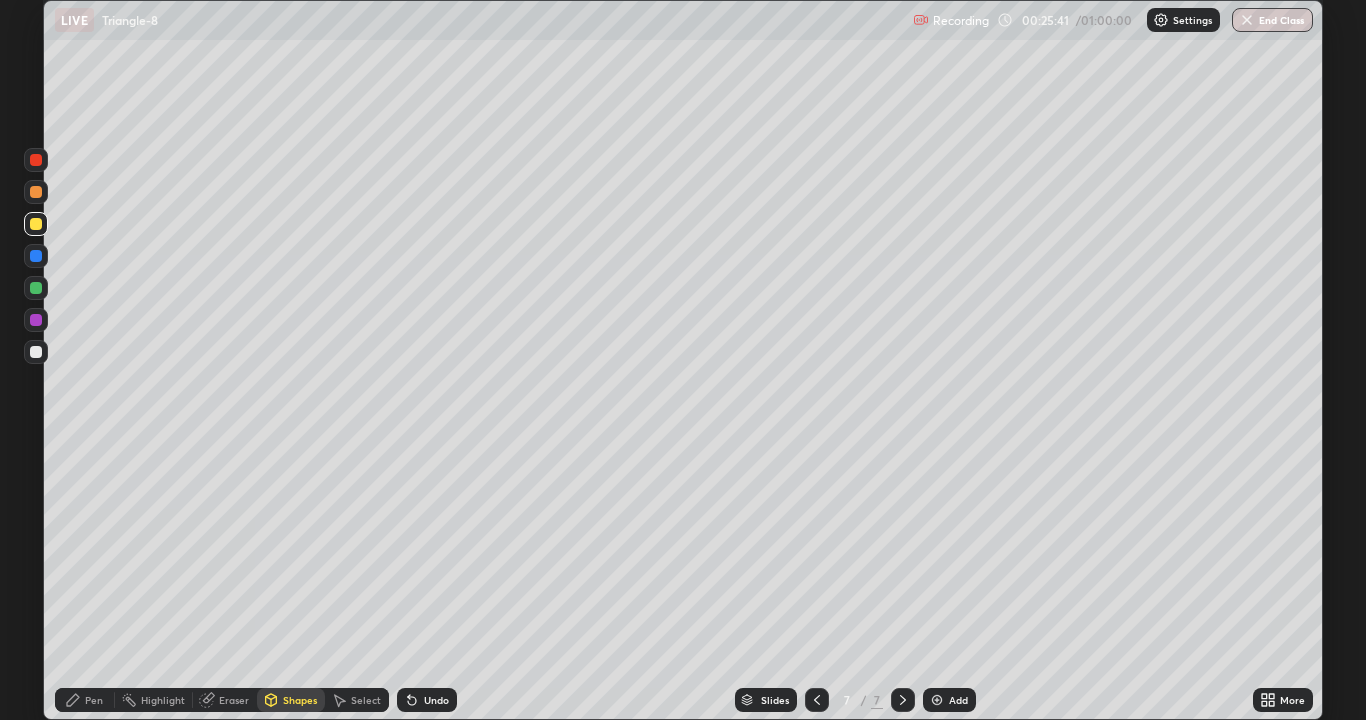 click on "Pen" at bounding box center (85, 700) 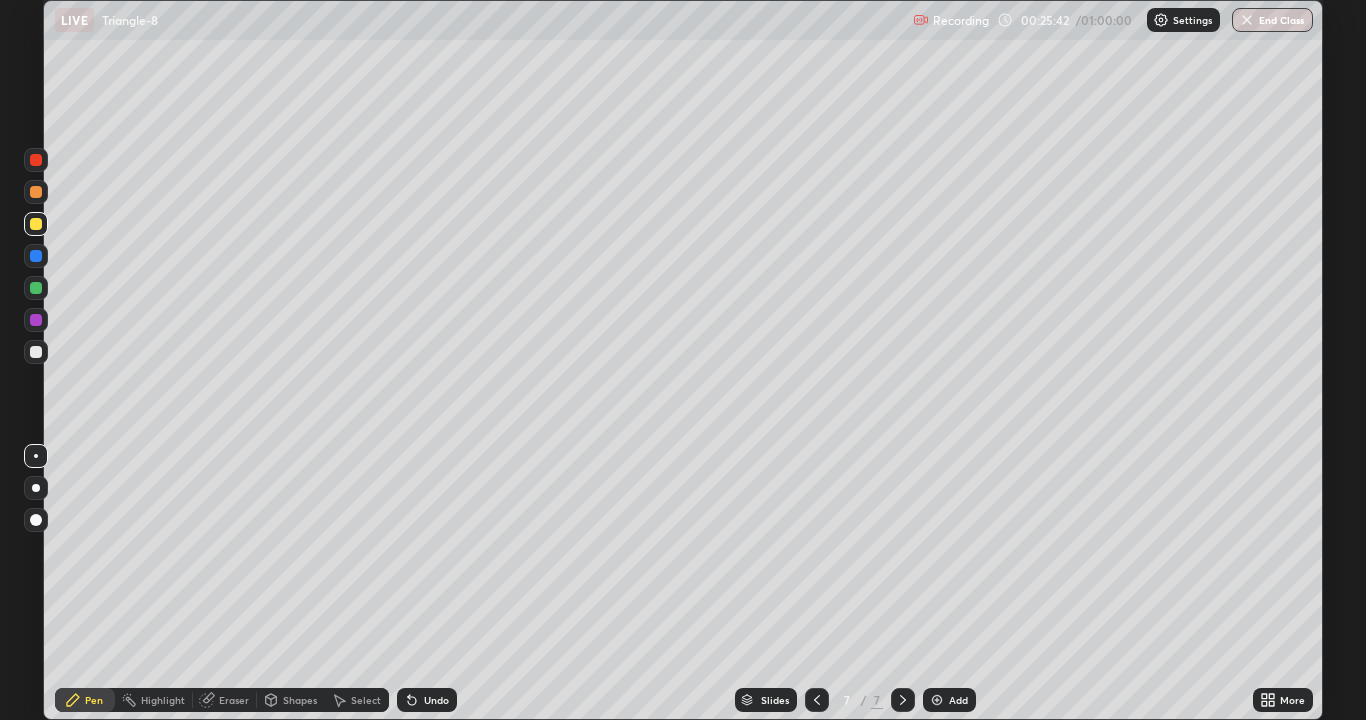 click at bounding box center (36, 352) 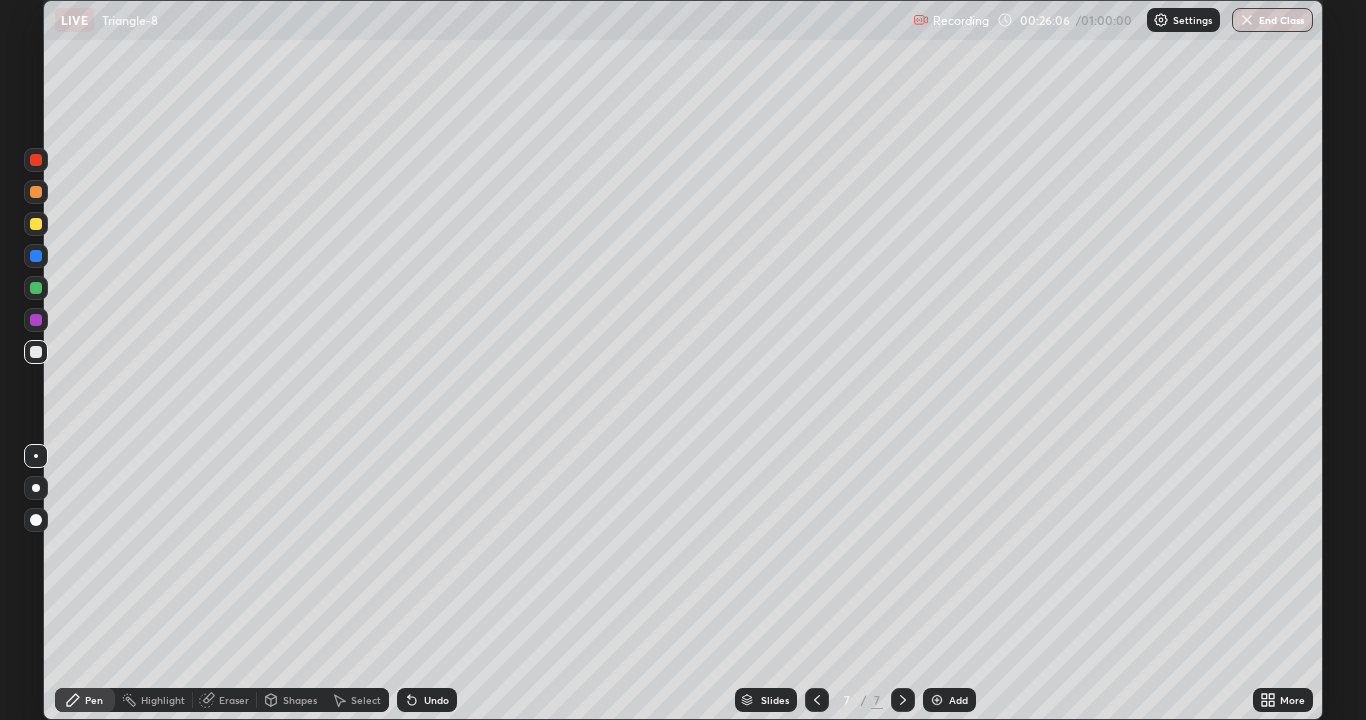 click at bounding box center (36, 320) 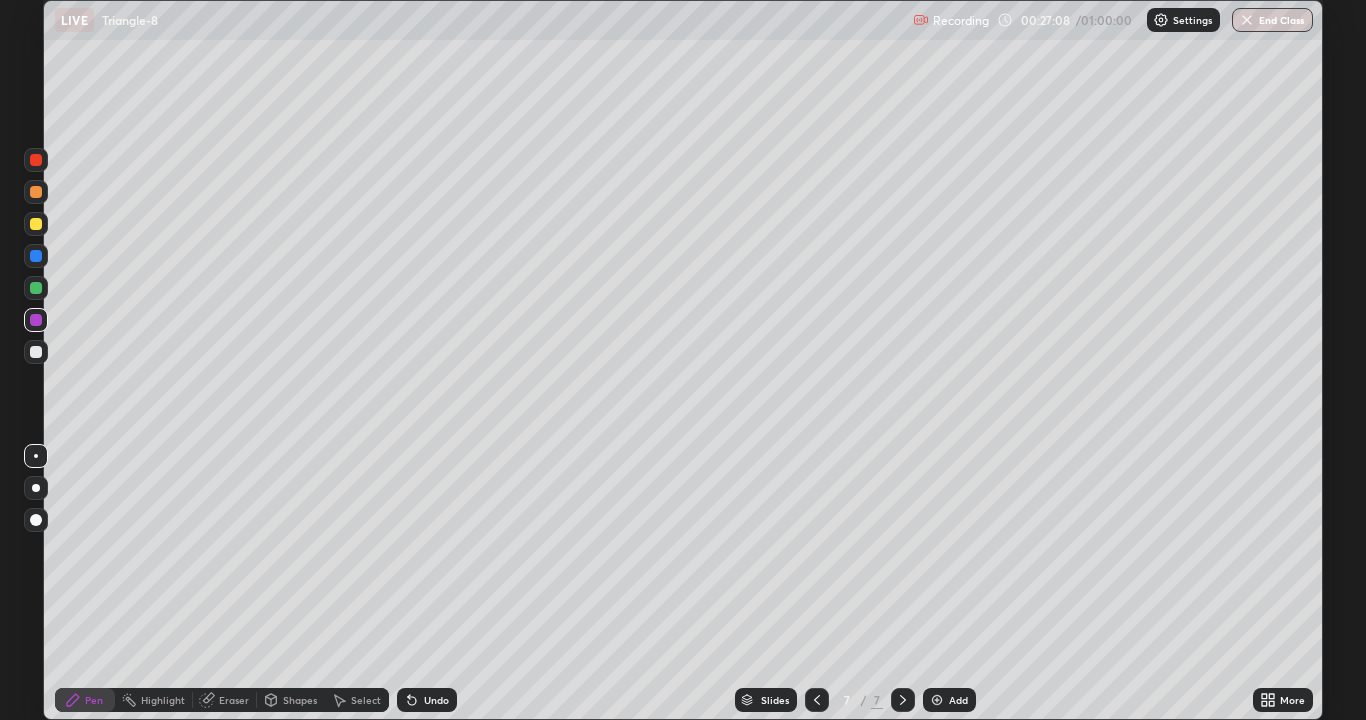 click at bounding box center (36, 352) 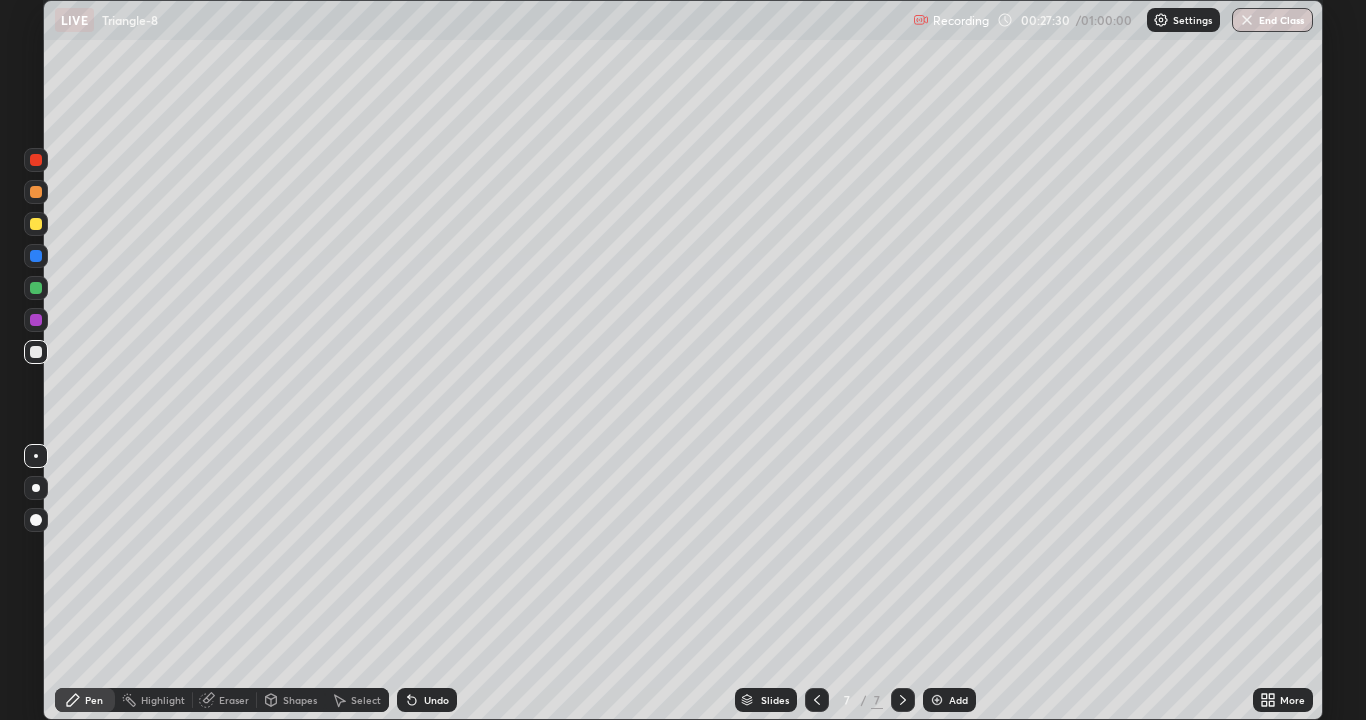 click at bounding box center [36, 288] 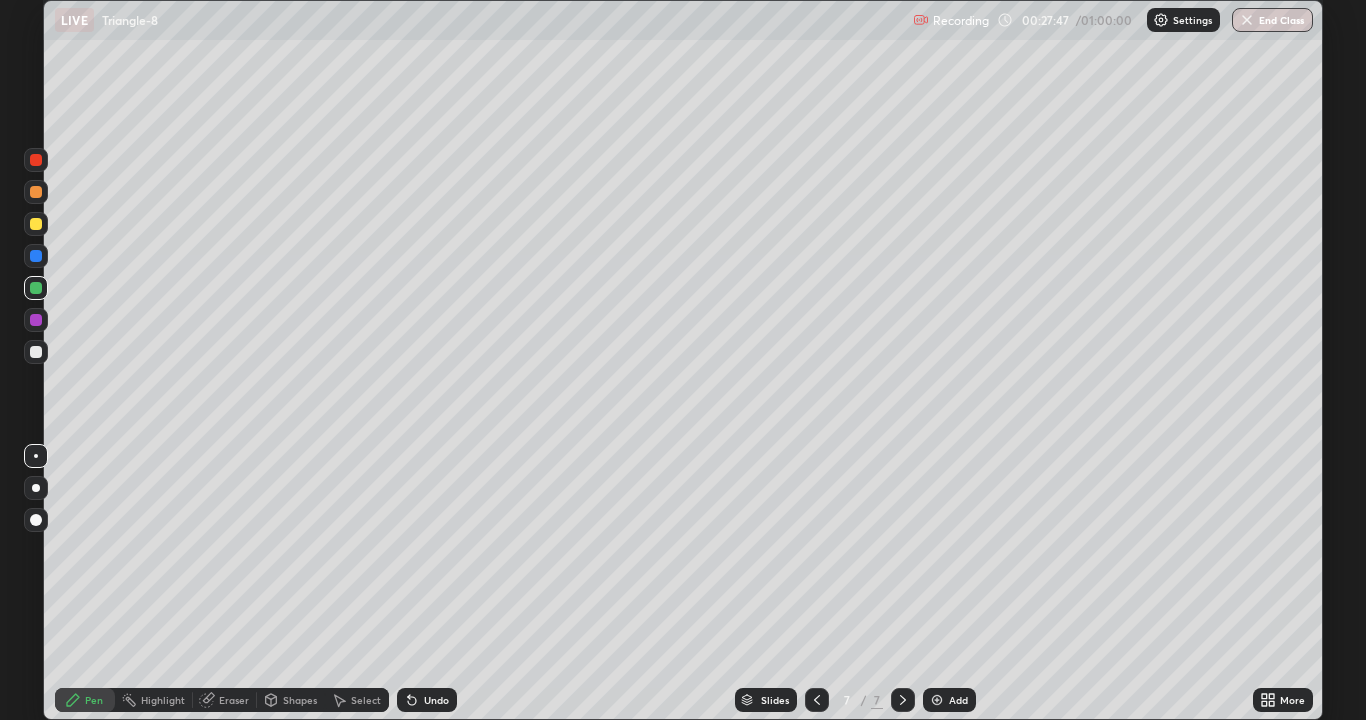 click at bounding box center (36, 320) 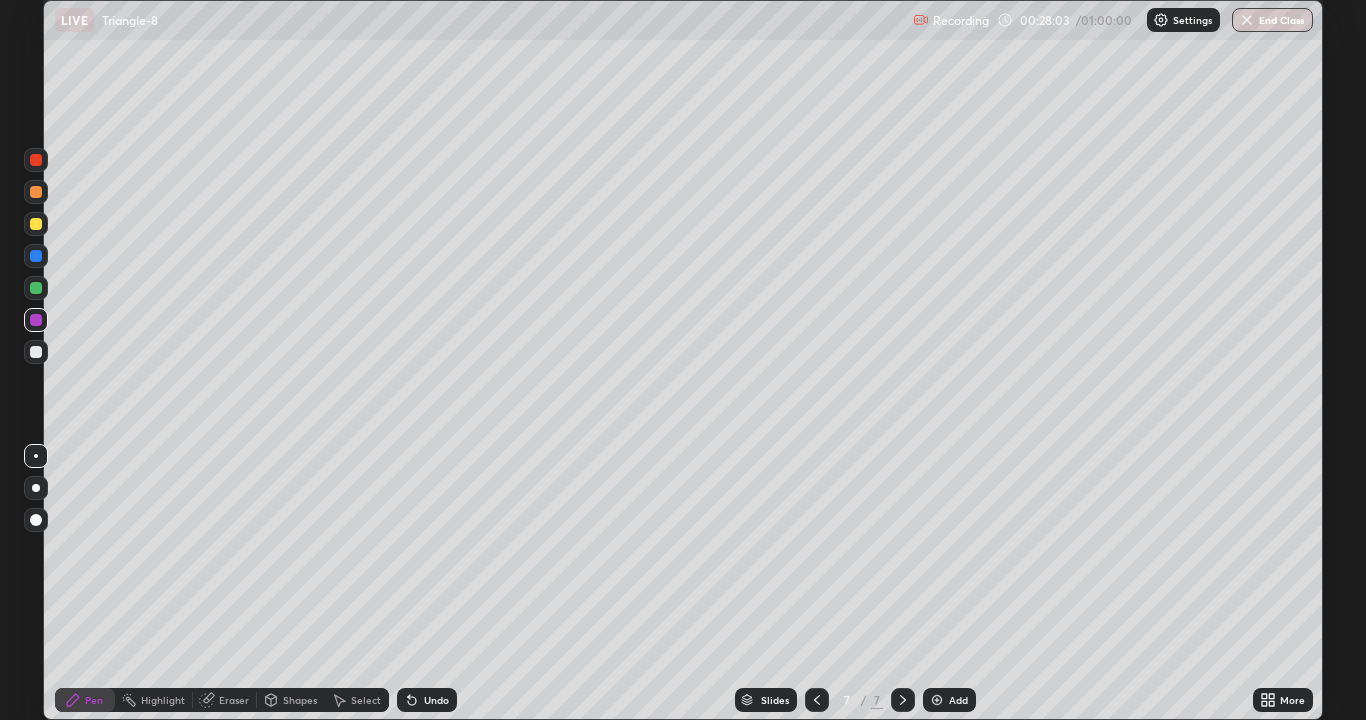 click at bounding box center (36, 352) 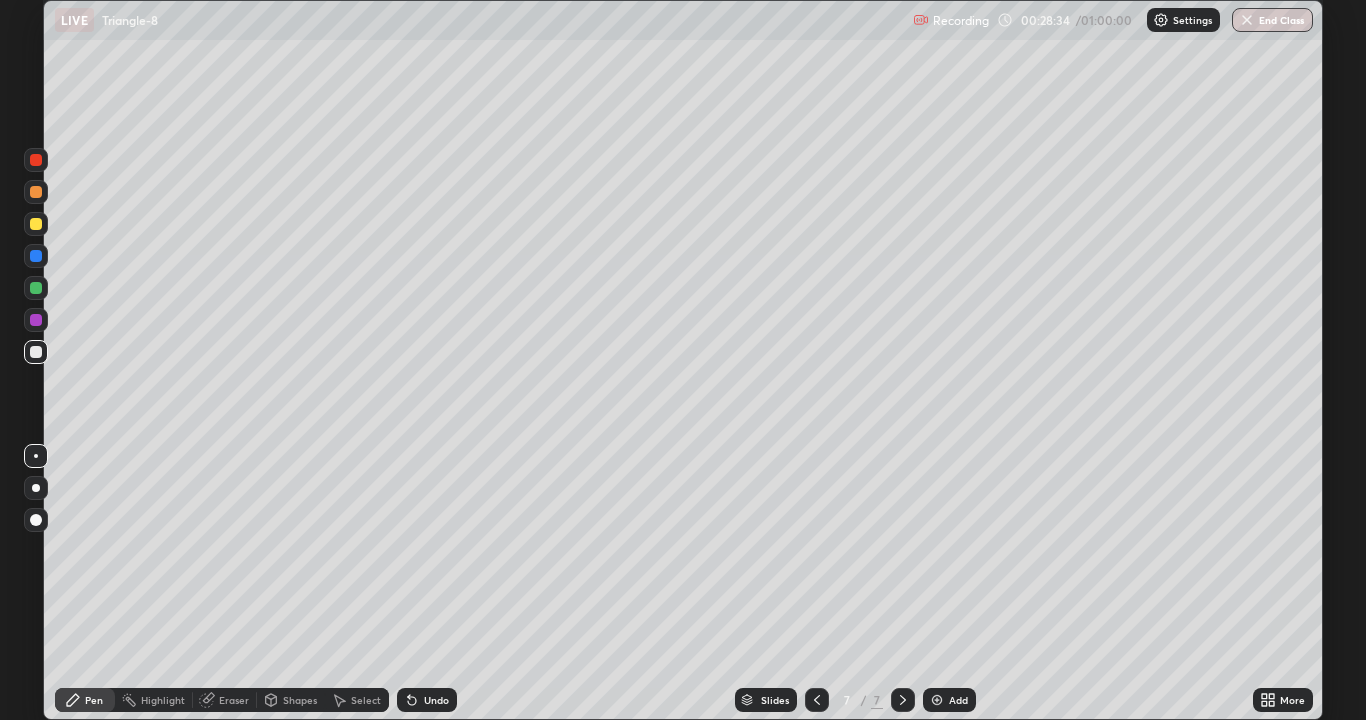 click at bounding box center [36, 320] 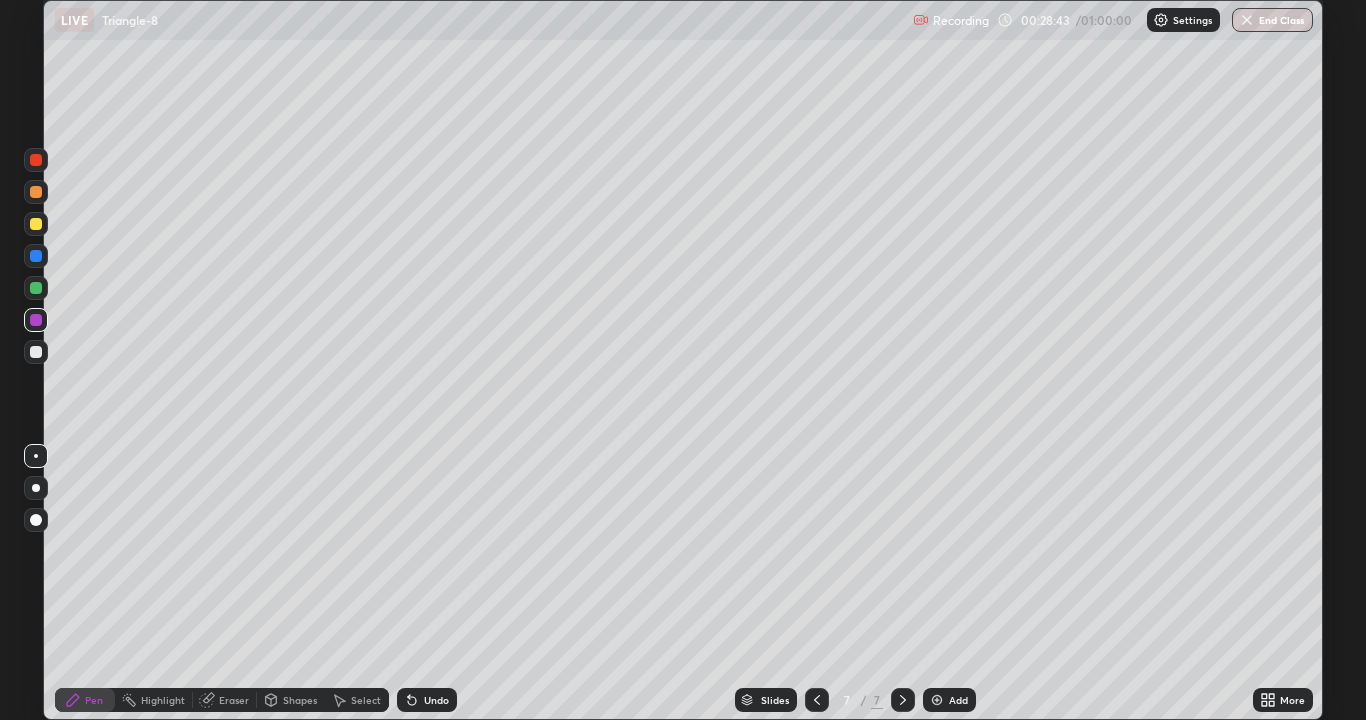 click 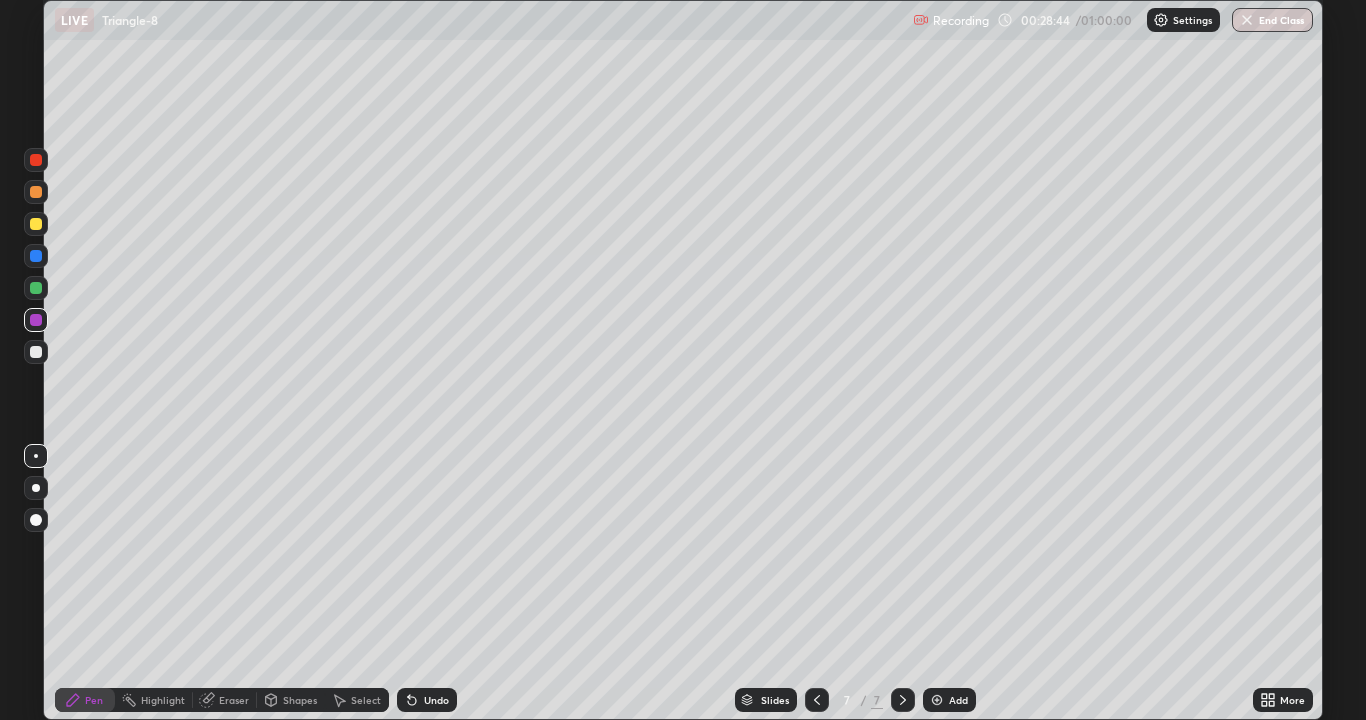 click 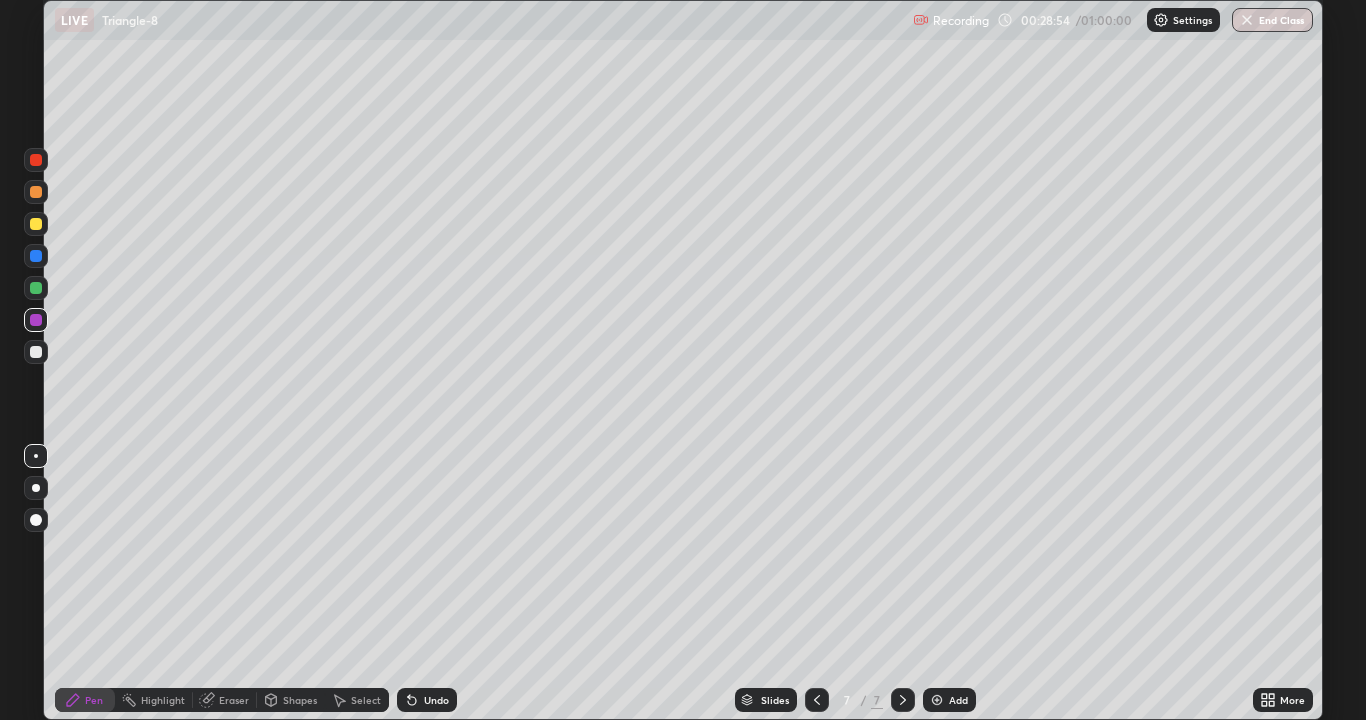 click at bounding box center [36, 352] 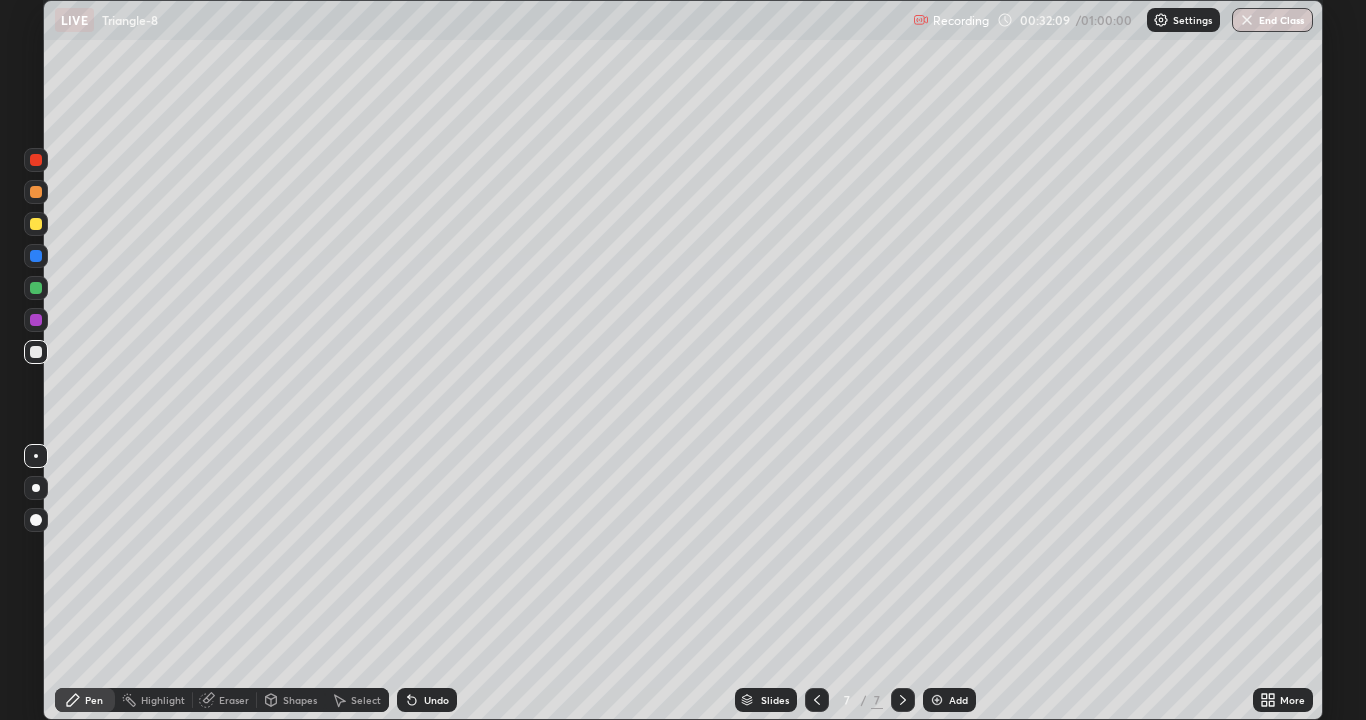 click at bounding box center (937, 700) 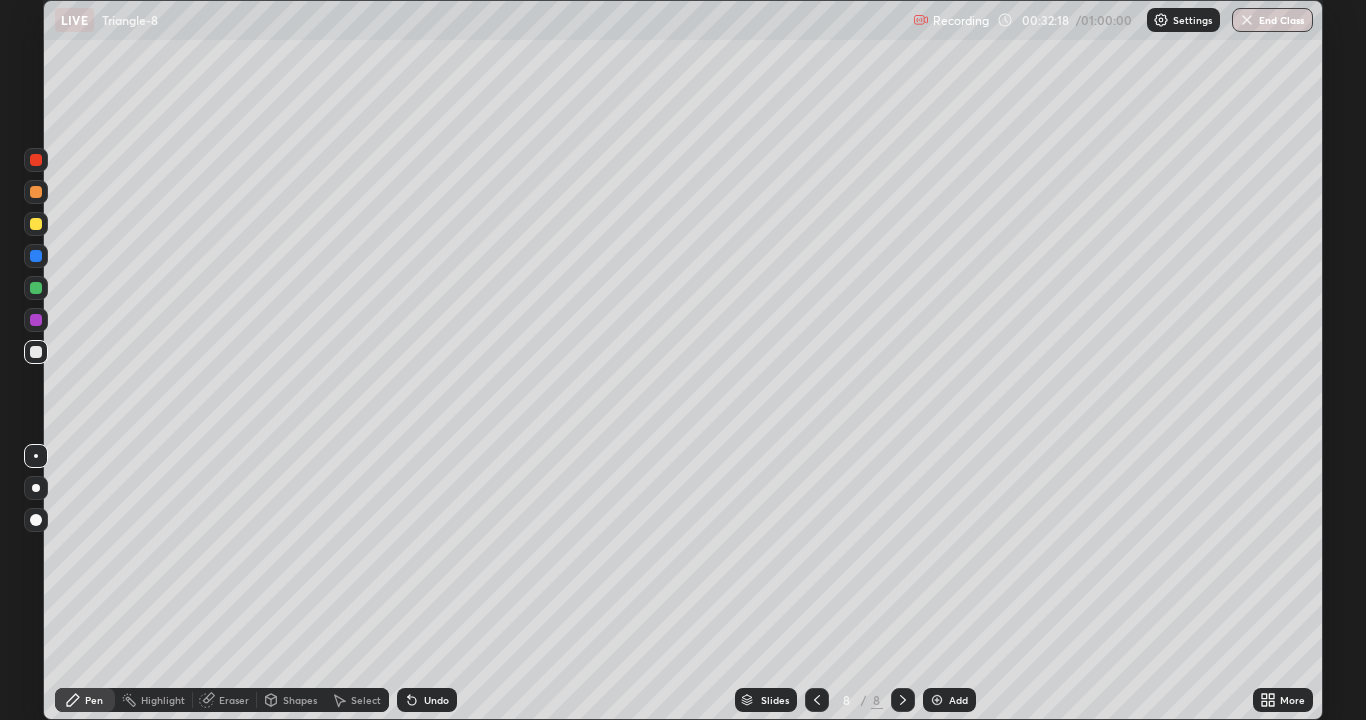 click at bounding box center [36, 160] 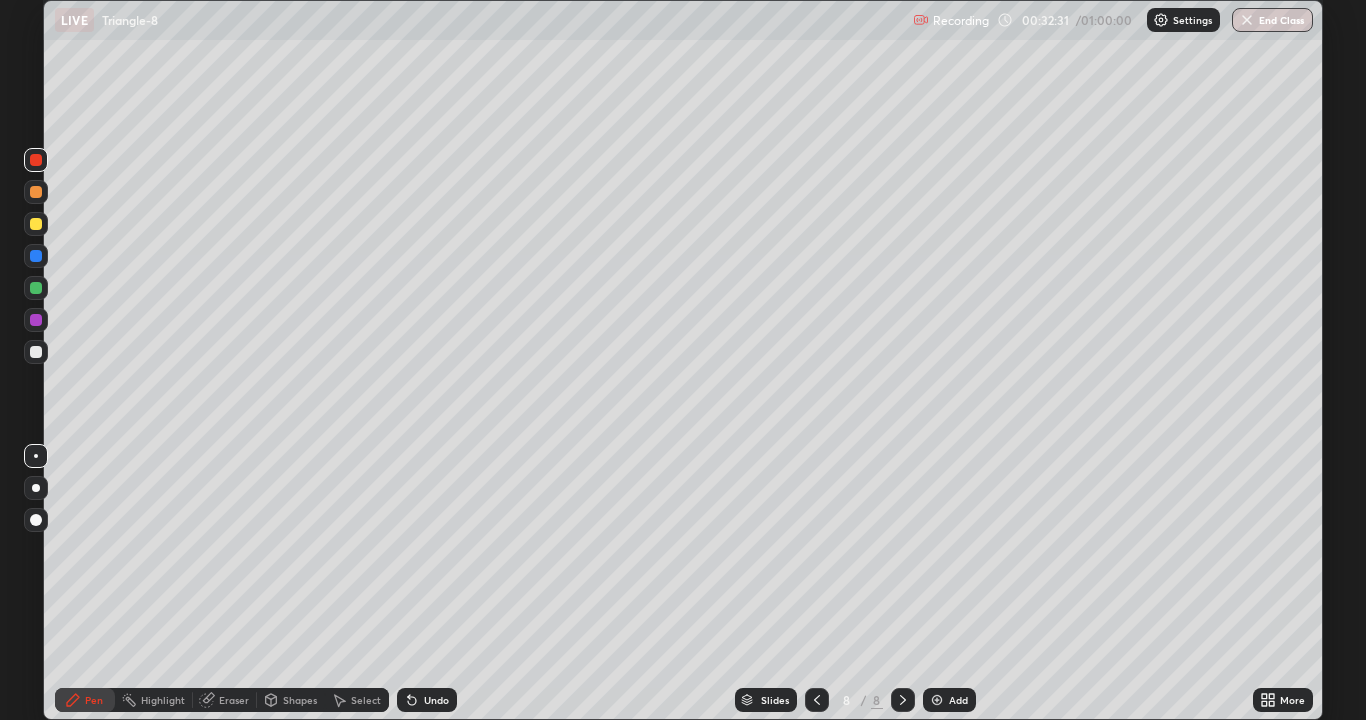 click at bounding box center (36, 256) 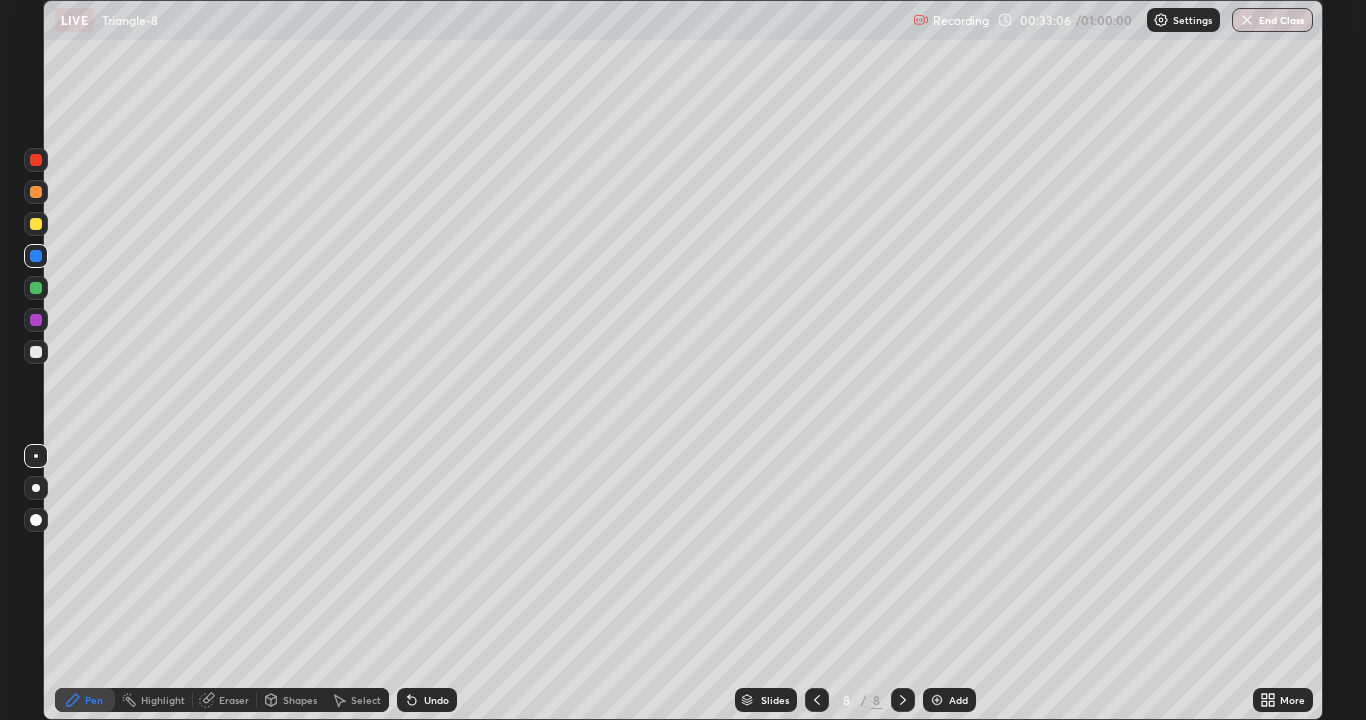 click at bounding box center [36, 352] 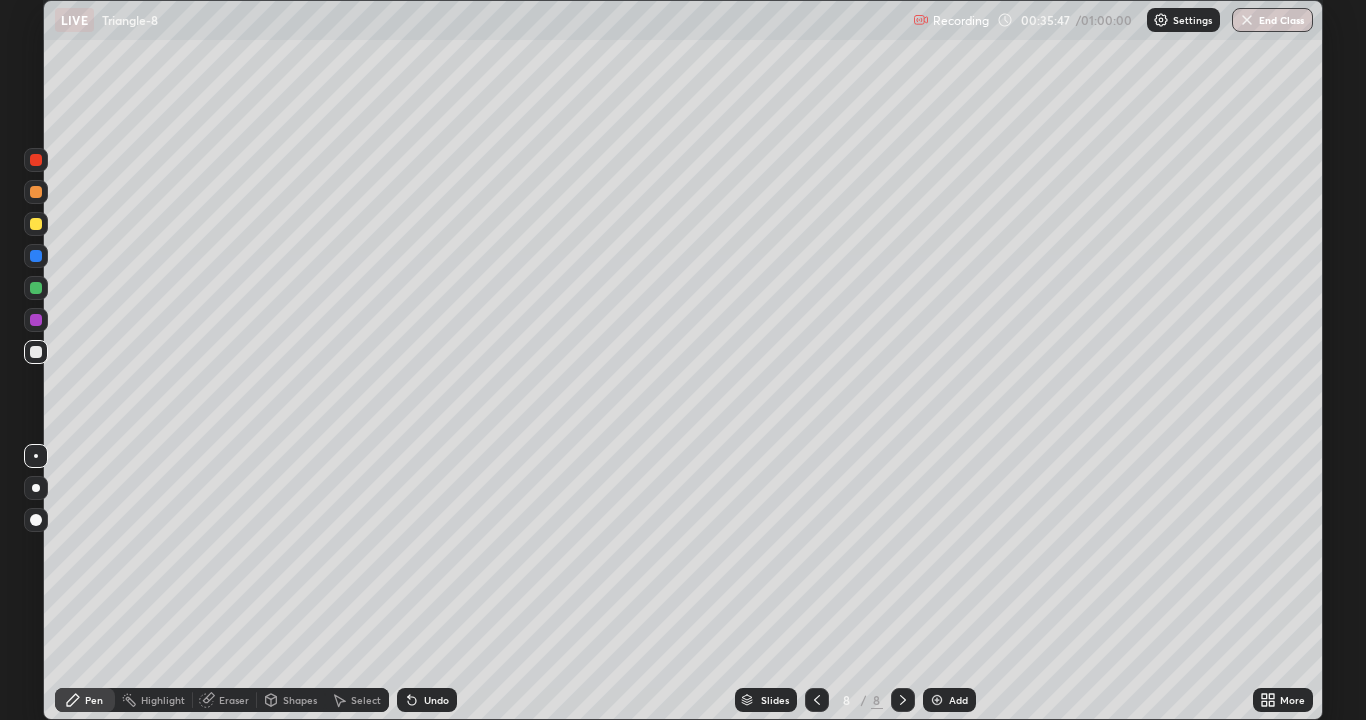 click at bounding box center (937, 700) 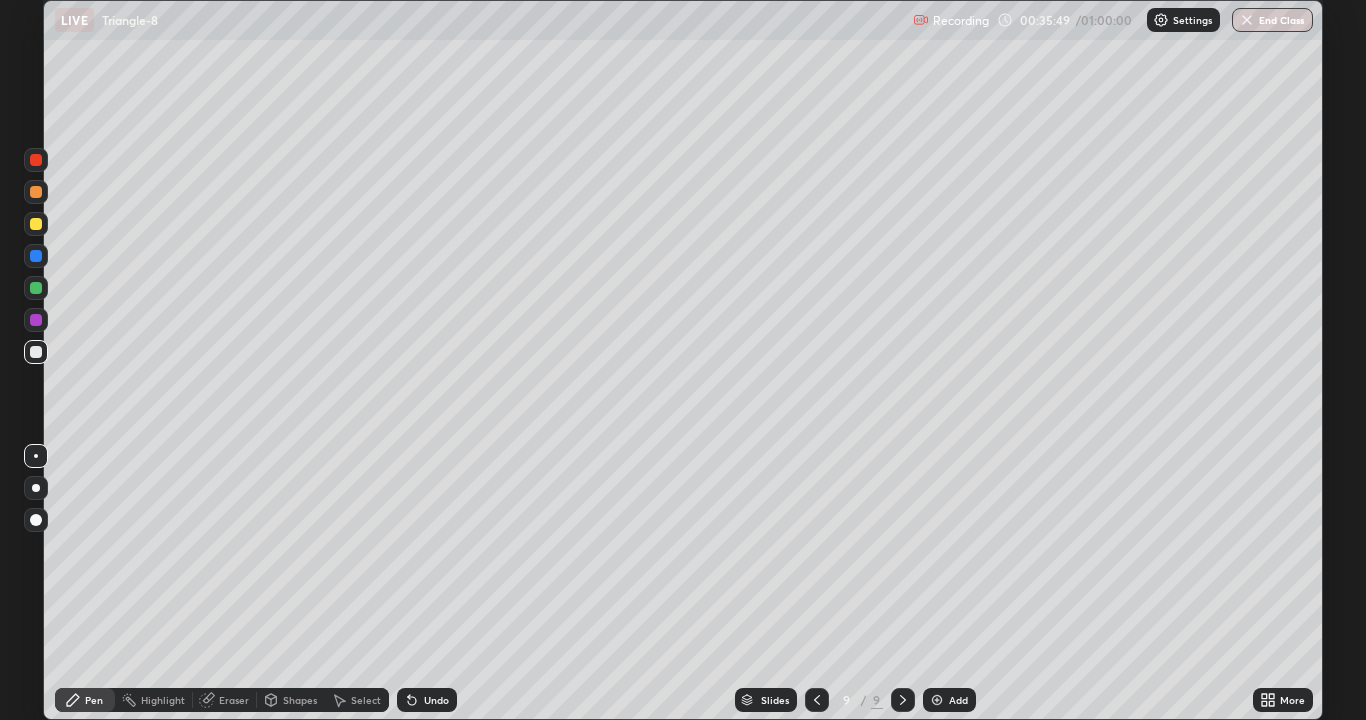 click at bounding box center (36, 224) 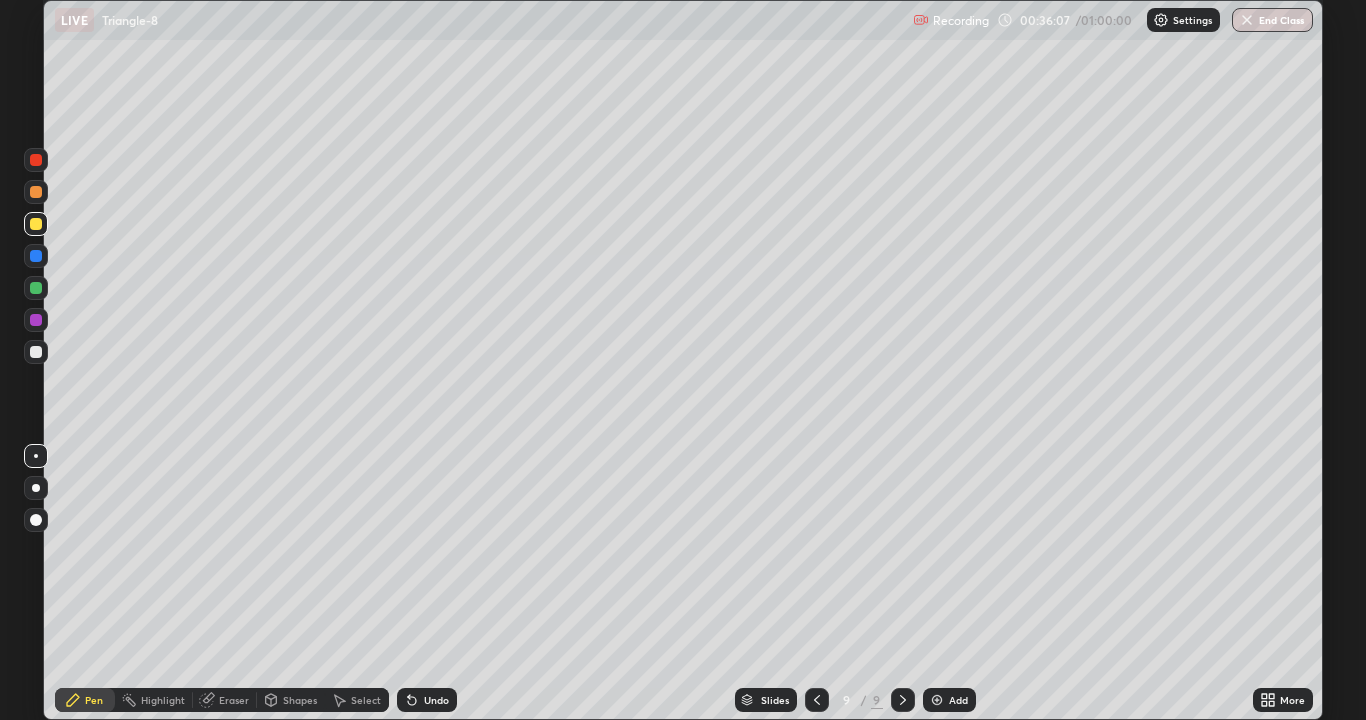 click at bounding box center (36, 160) 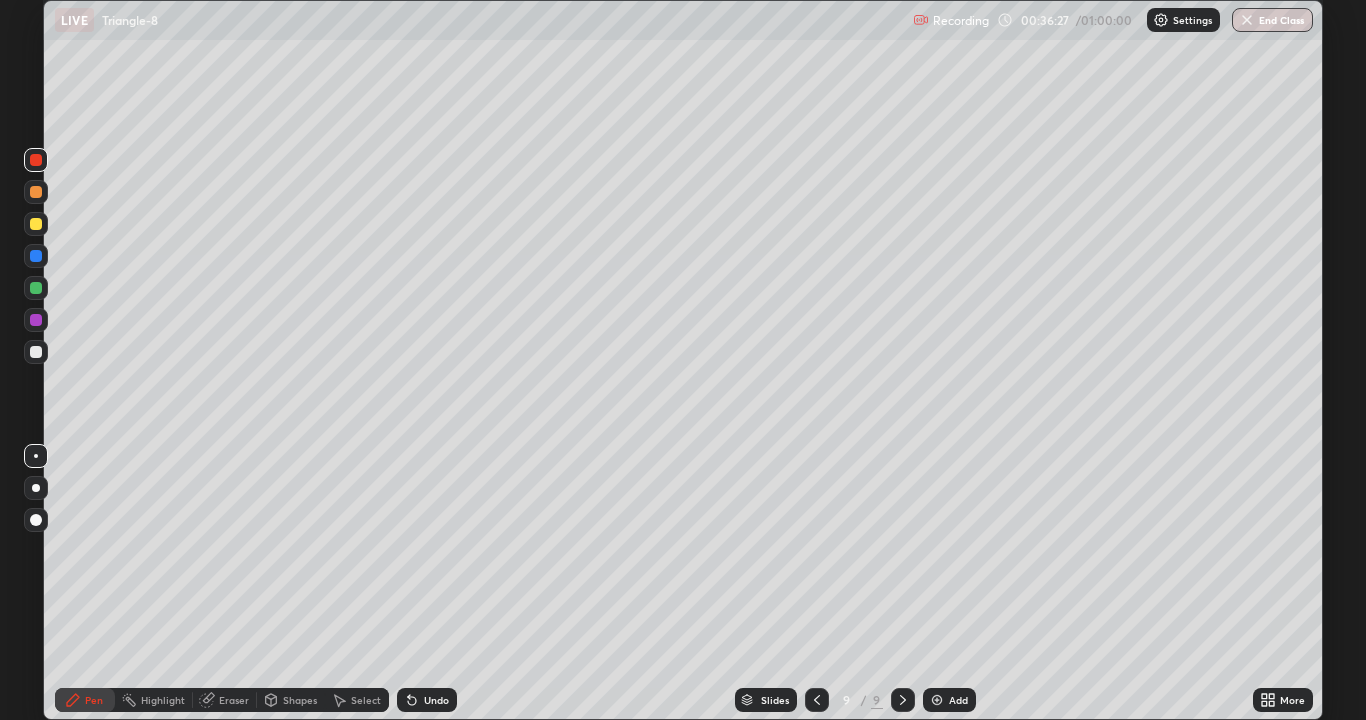 click at bounding box center [36, 352] 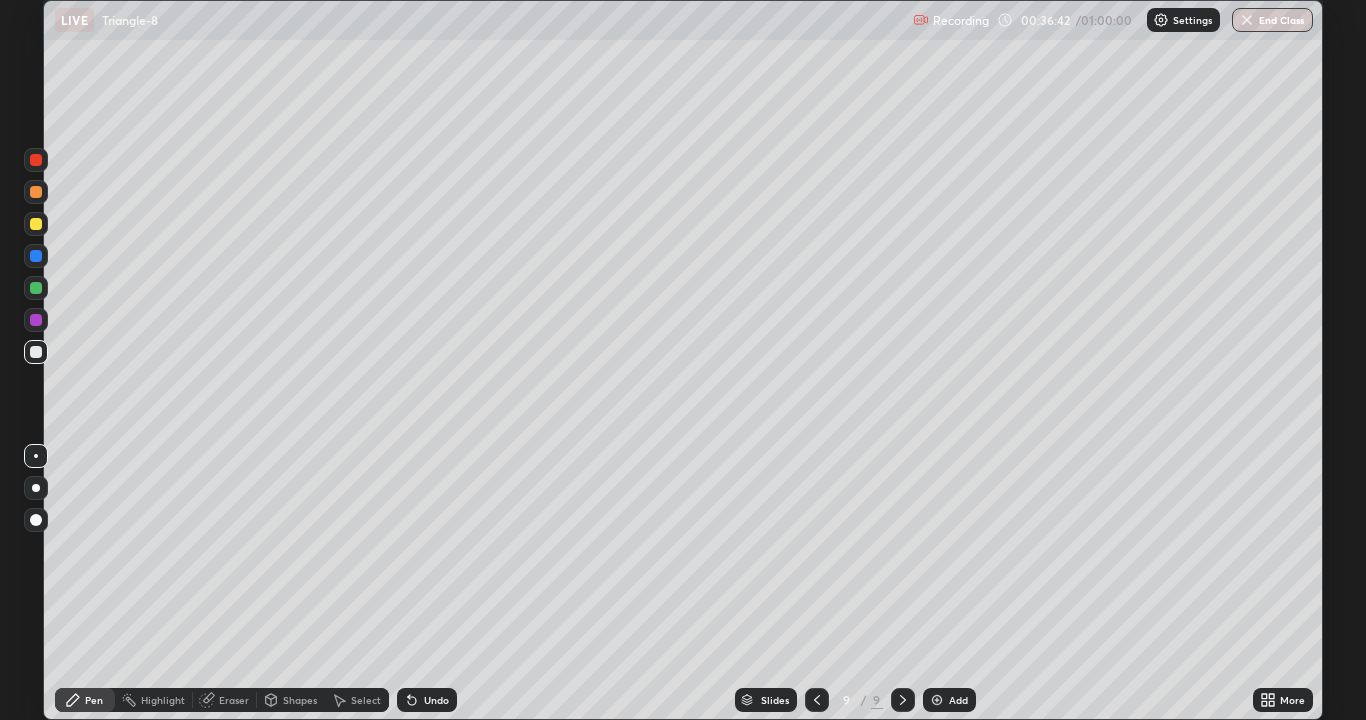 click at bounding box center (36, 288) 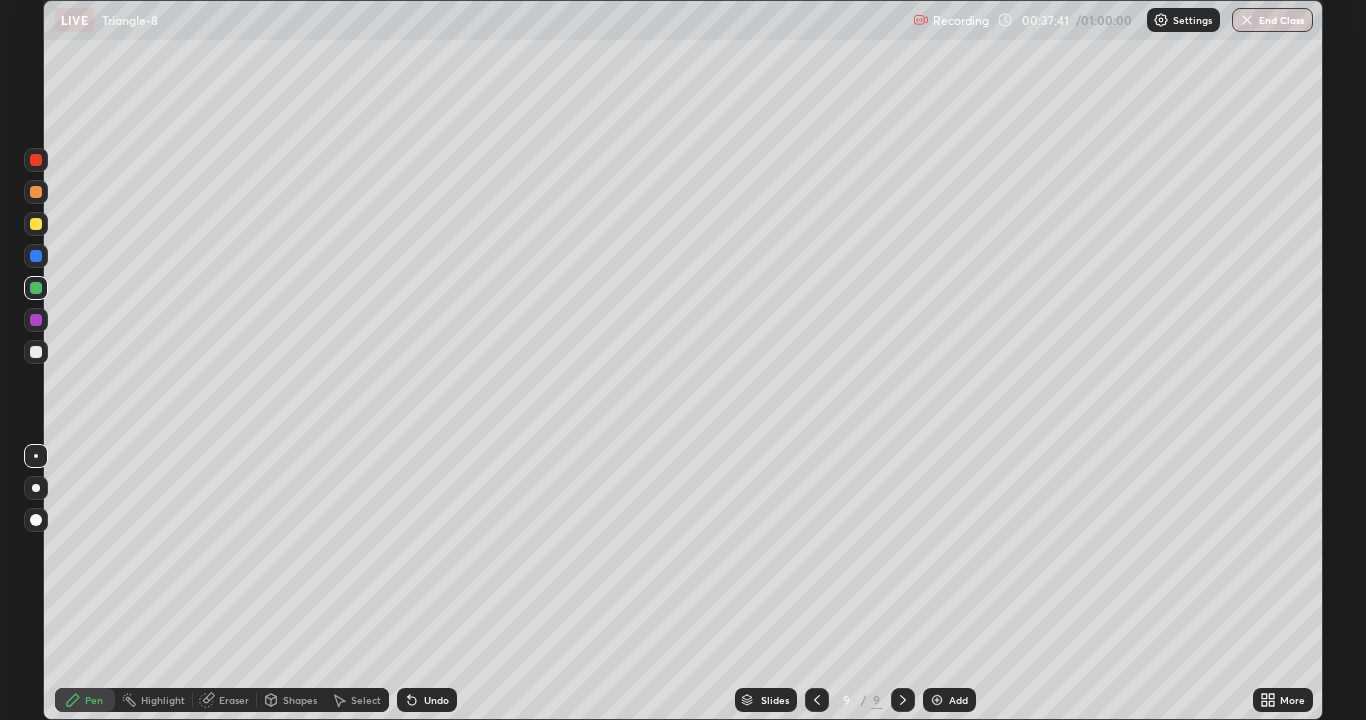 click at bounding box center [36, 352] 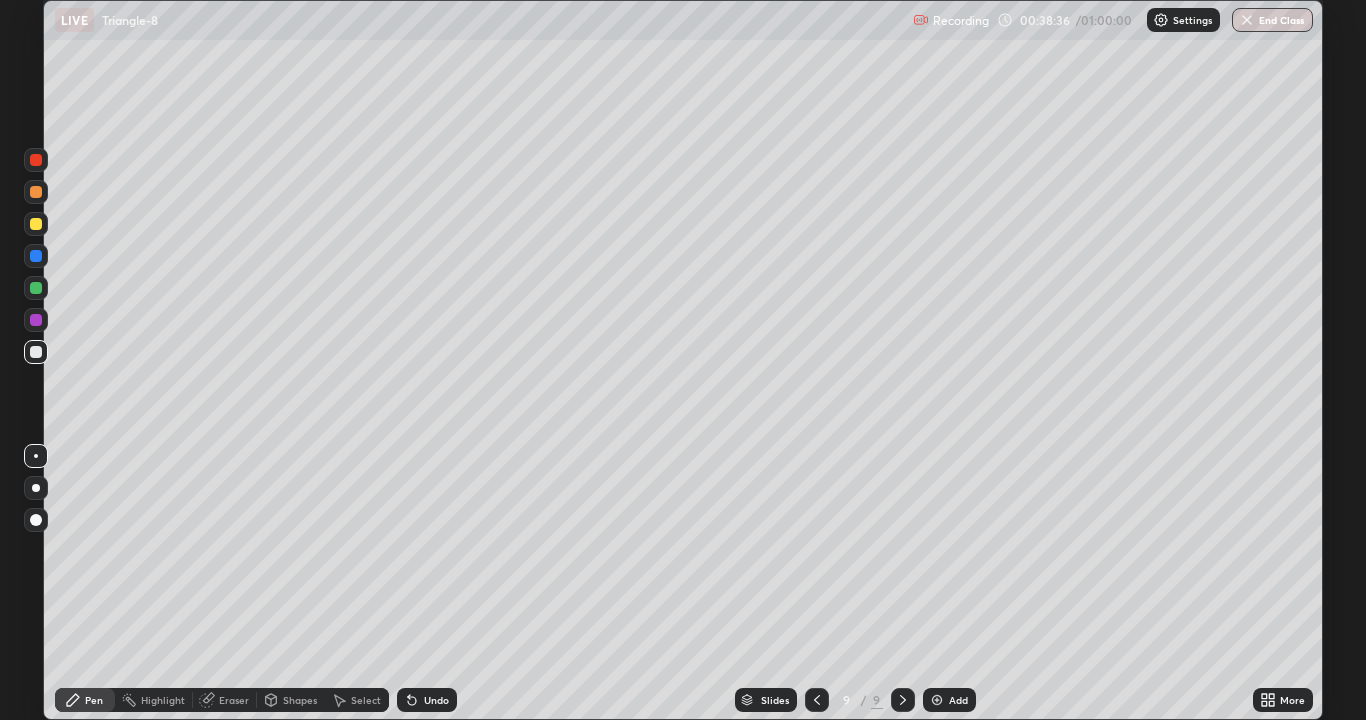 click at bounding box center [36, 256] 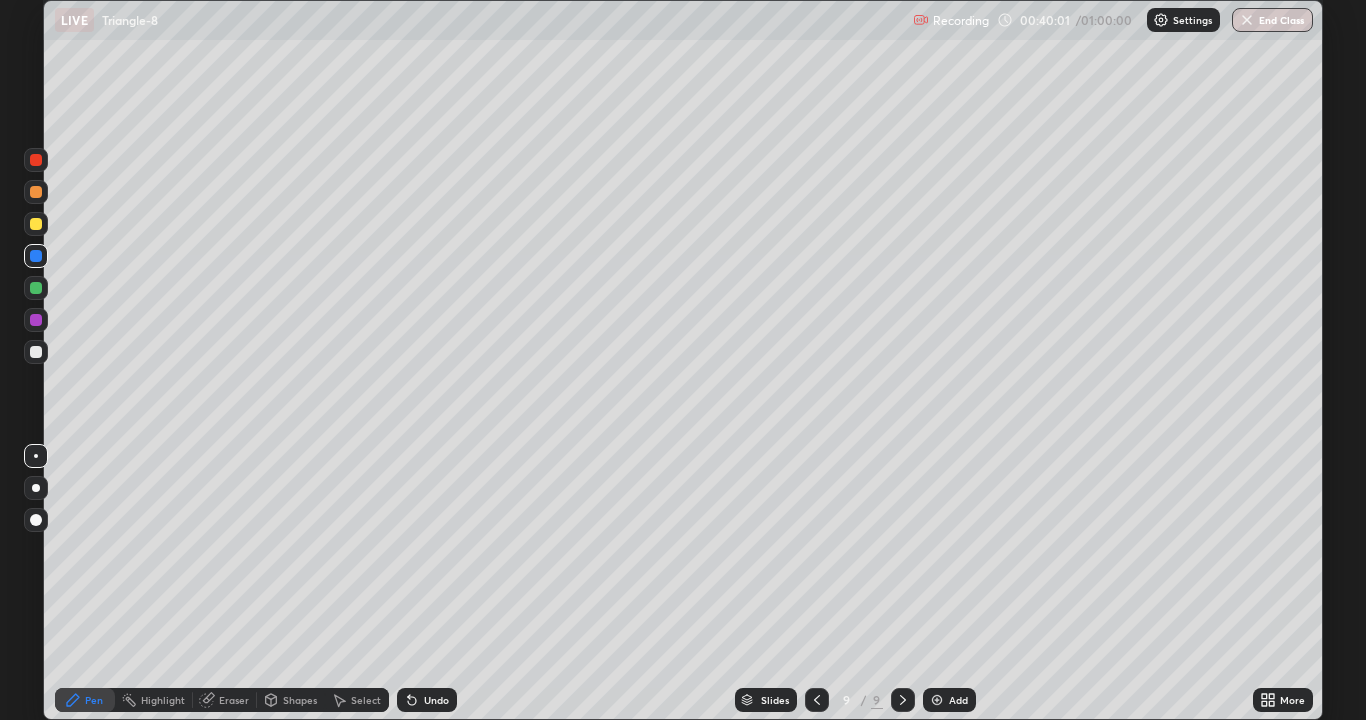 click on "Eraser" at bounding box center (234, 700) 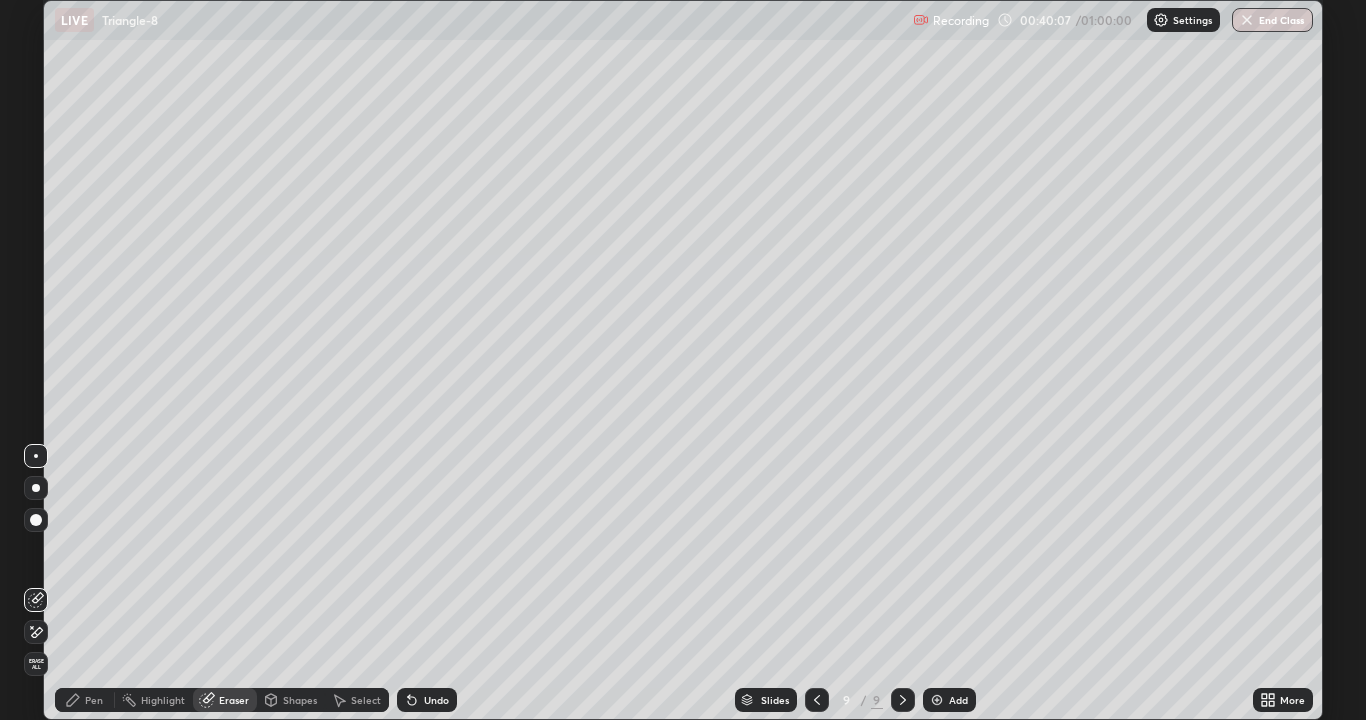 click on "Pen" at bounding box center (94, 700) 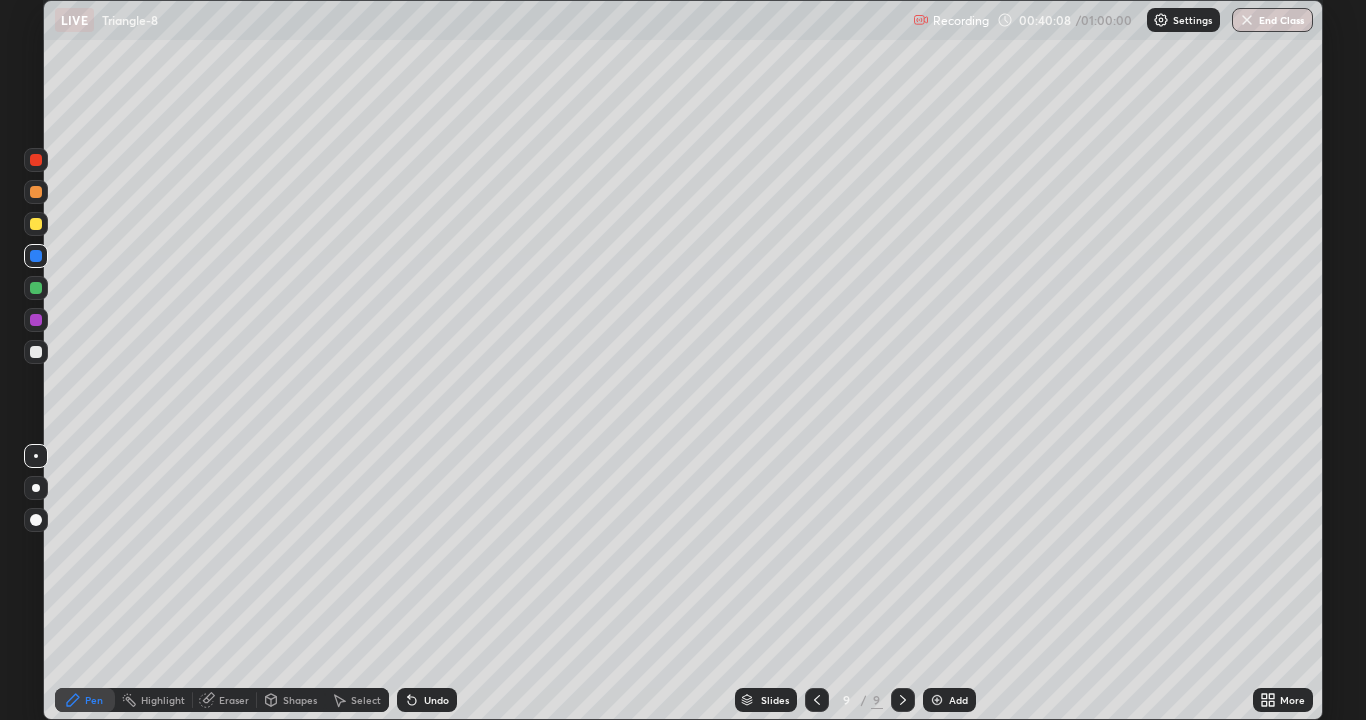 click at bounding box center [36, 320] 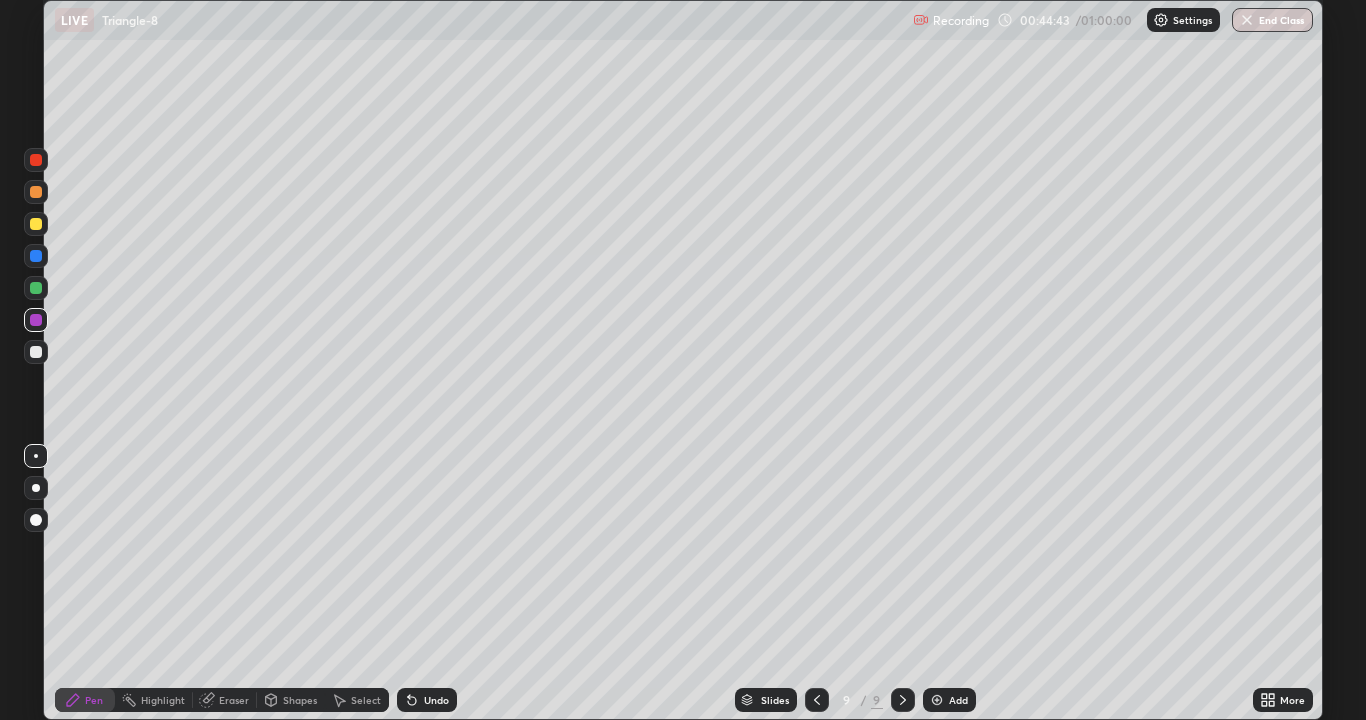 click at bounding box center [937, 700] 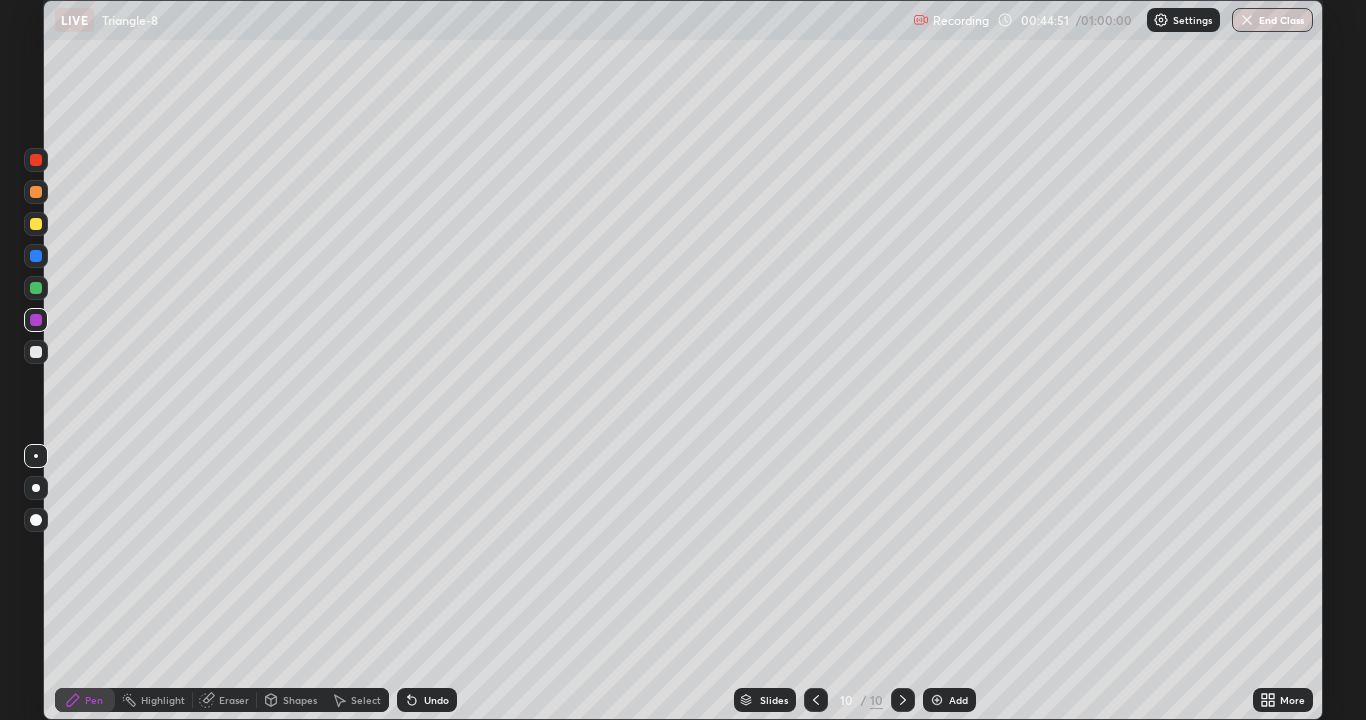 click on "Shapes" at bounding box center [300, 700] 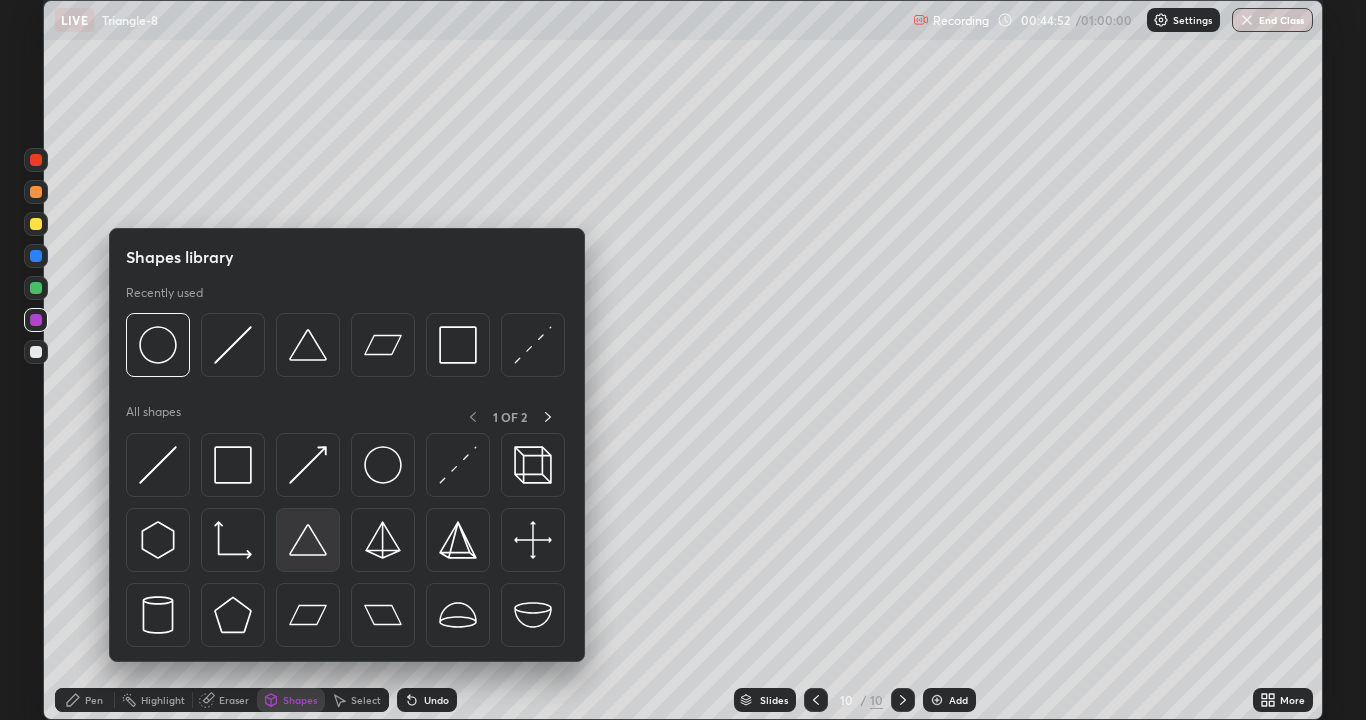 click at bounding box center [308, 540] 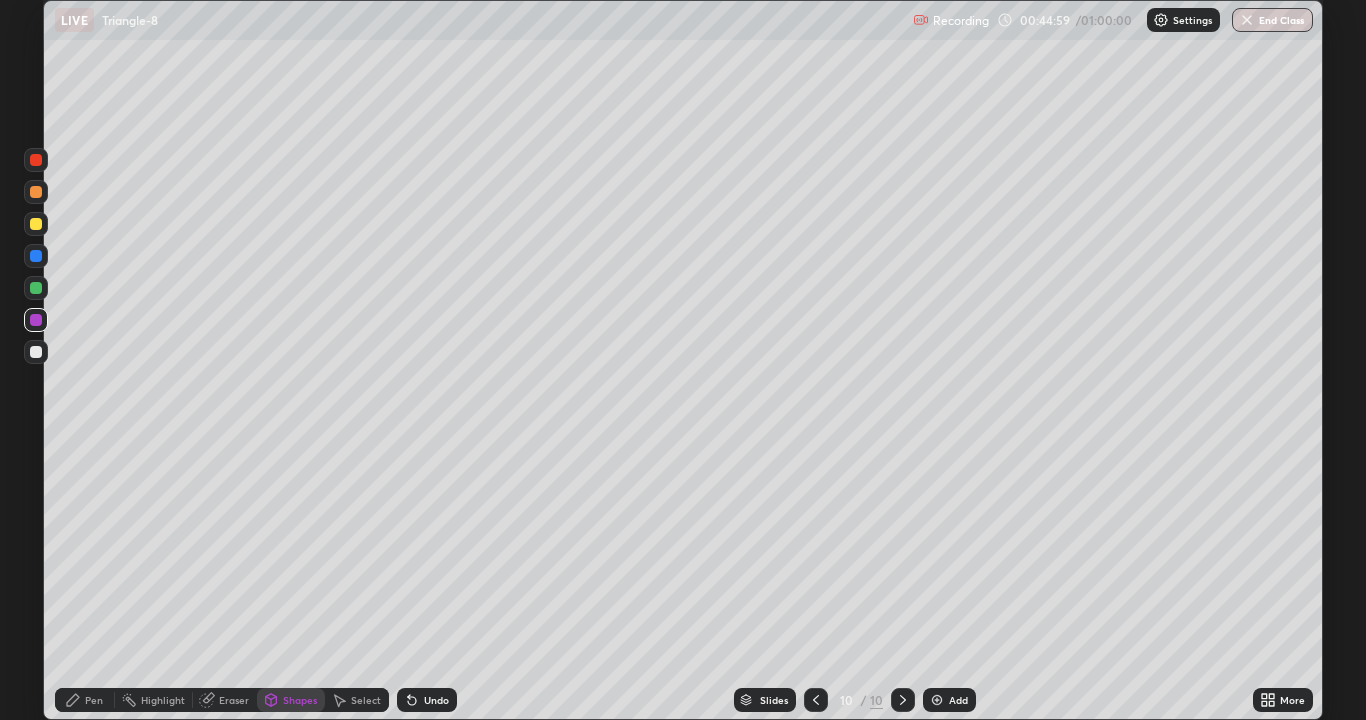 click on "Pen" at bounding box center [94, 700] 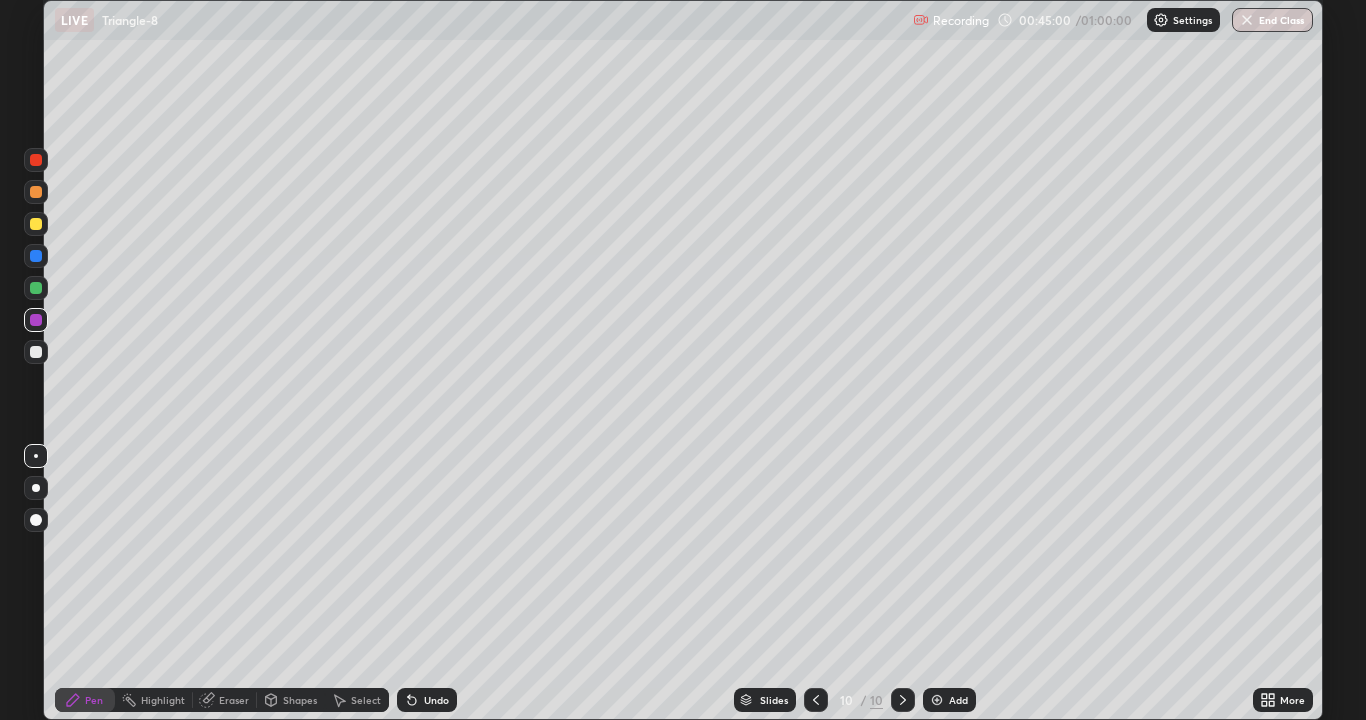 click at bounding box center (36, 352) 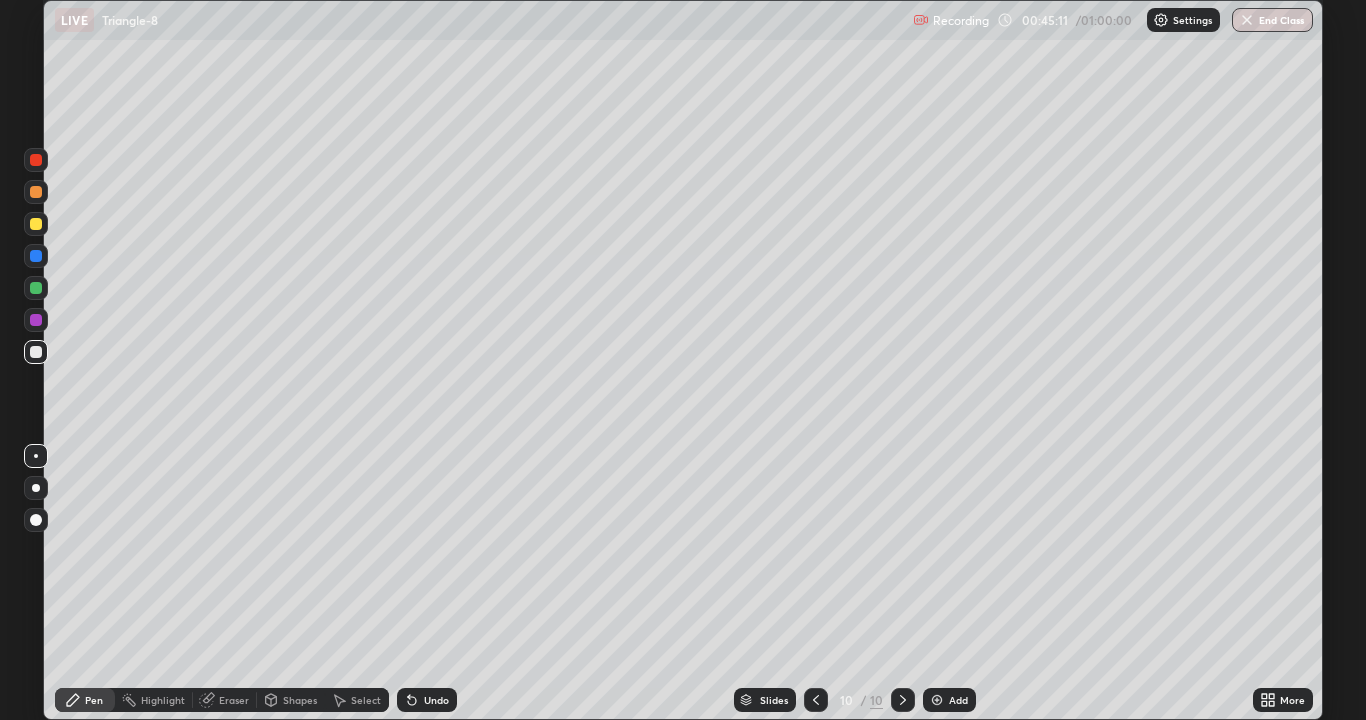 click on "Shapes" at bounding box center [300, 700] 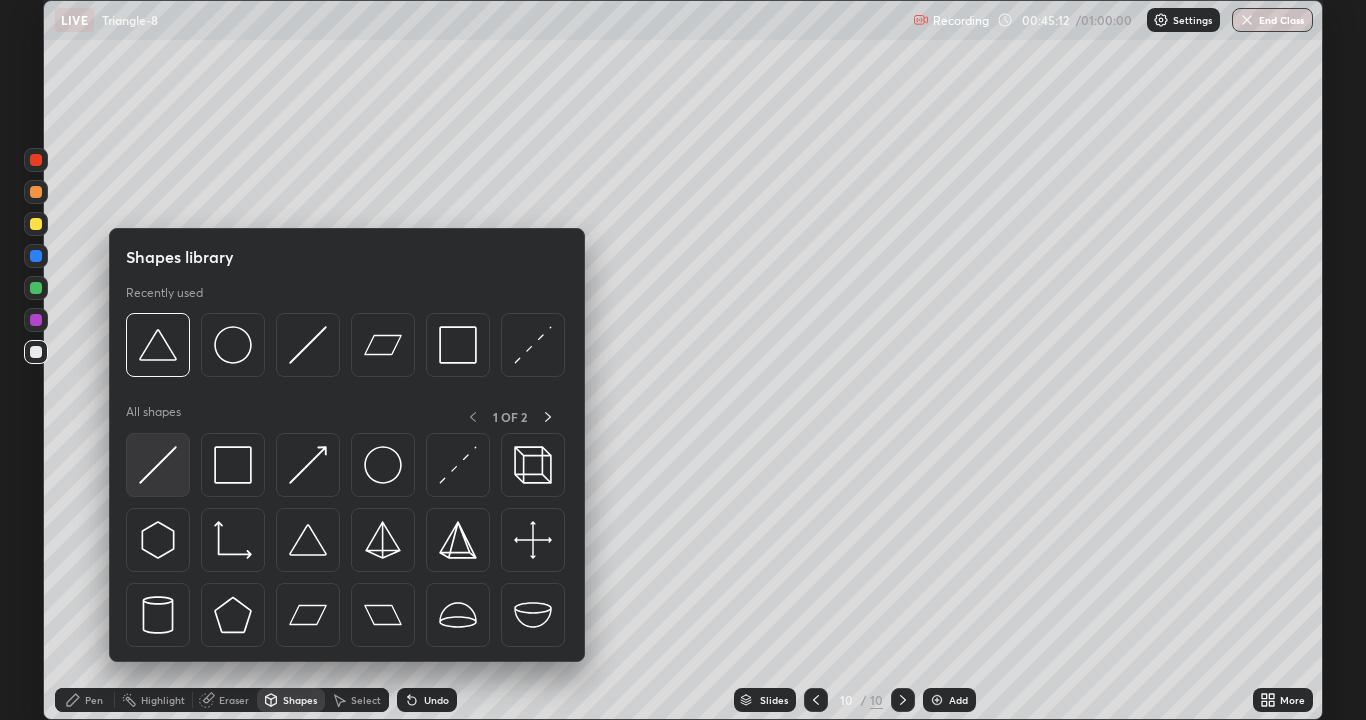 click at bounding box center [158, 465] 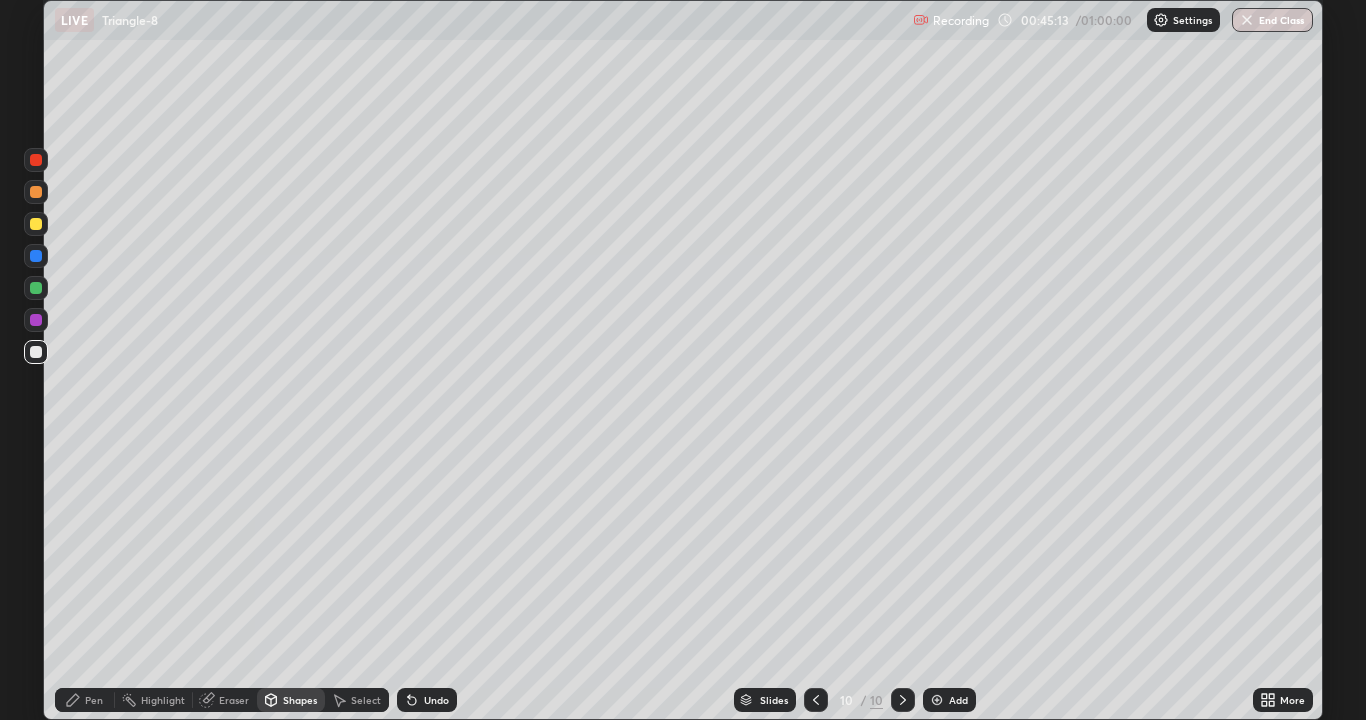 click at bounding box center (36, 288) 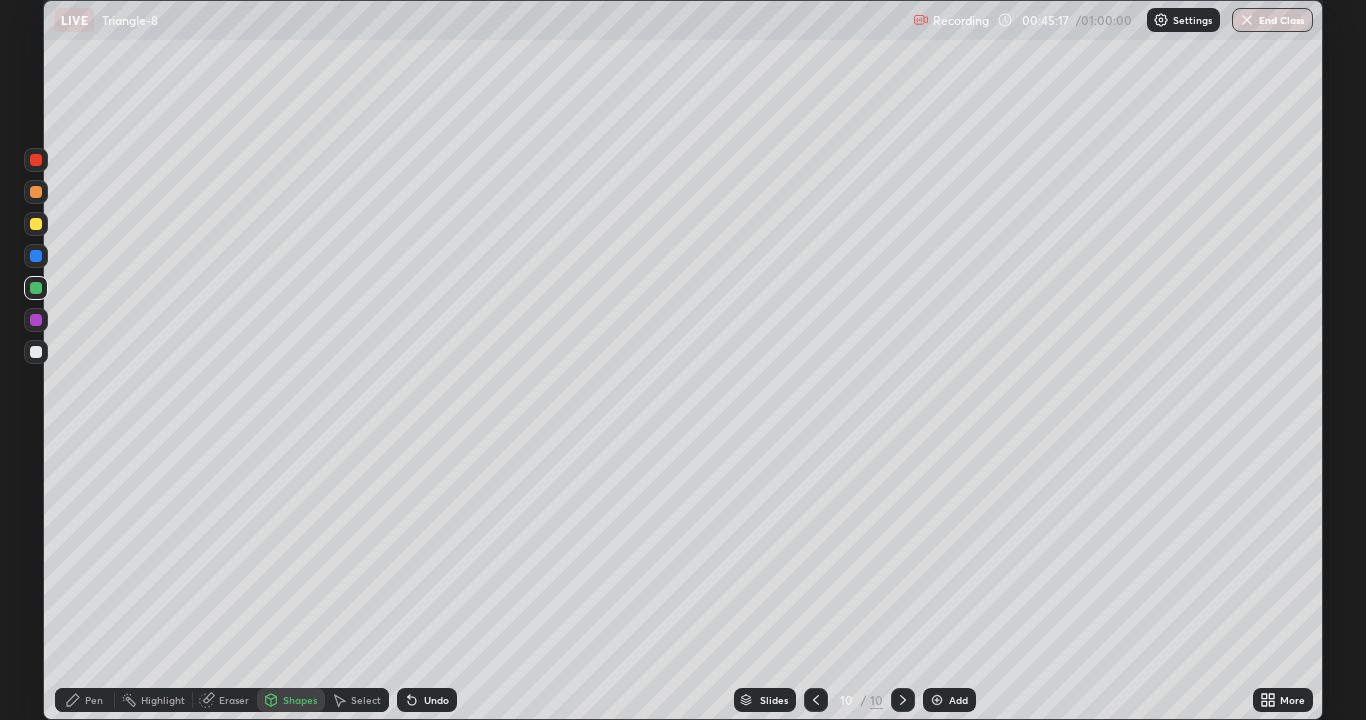 click on "Pen" at bounding box center [85, 700] 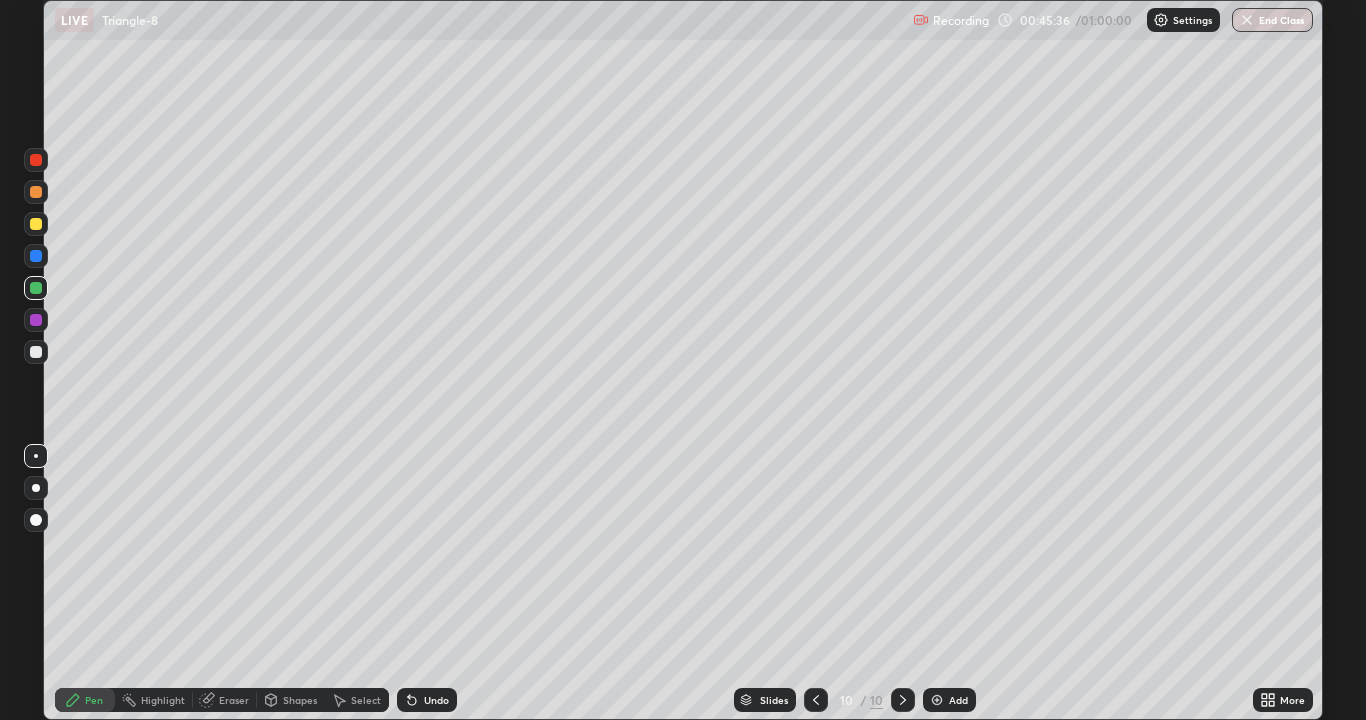 click at bounding box center [36, 256] 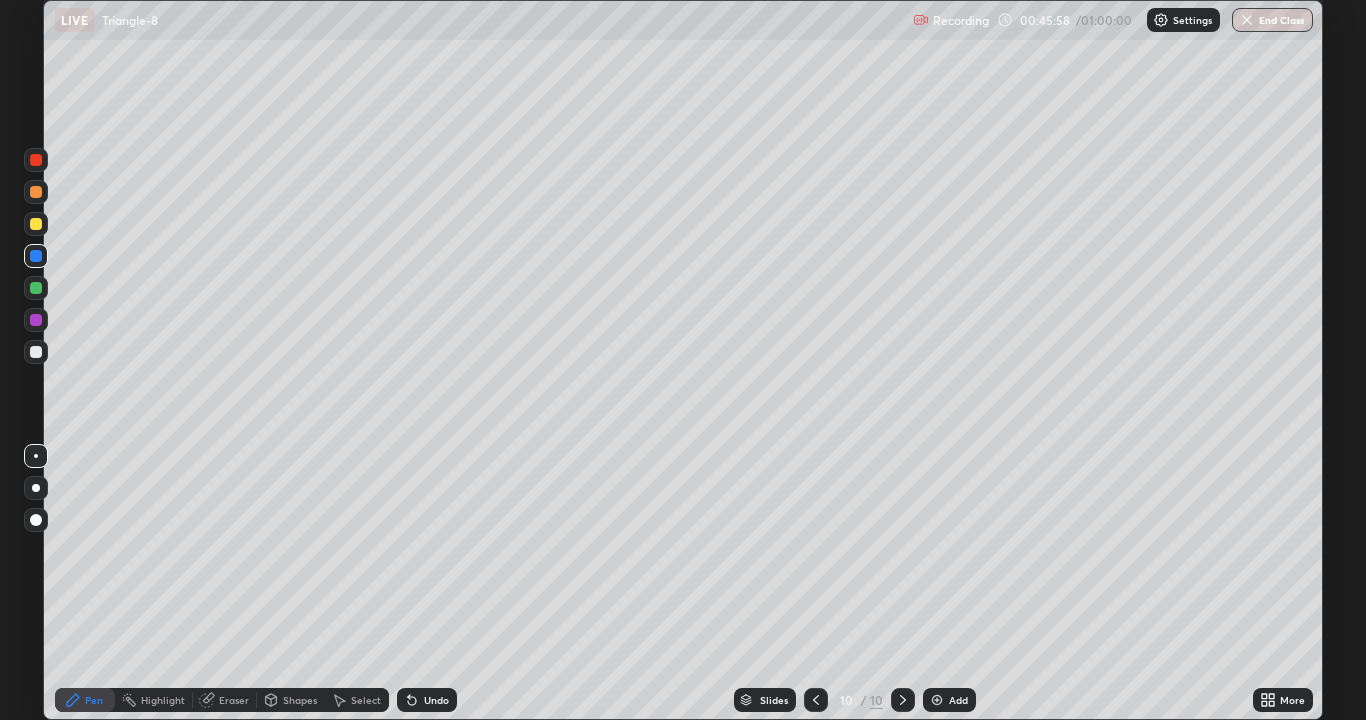 click at bounding box center (36, 224) 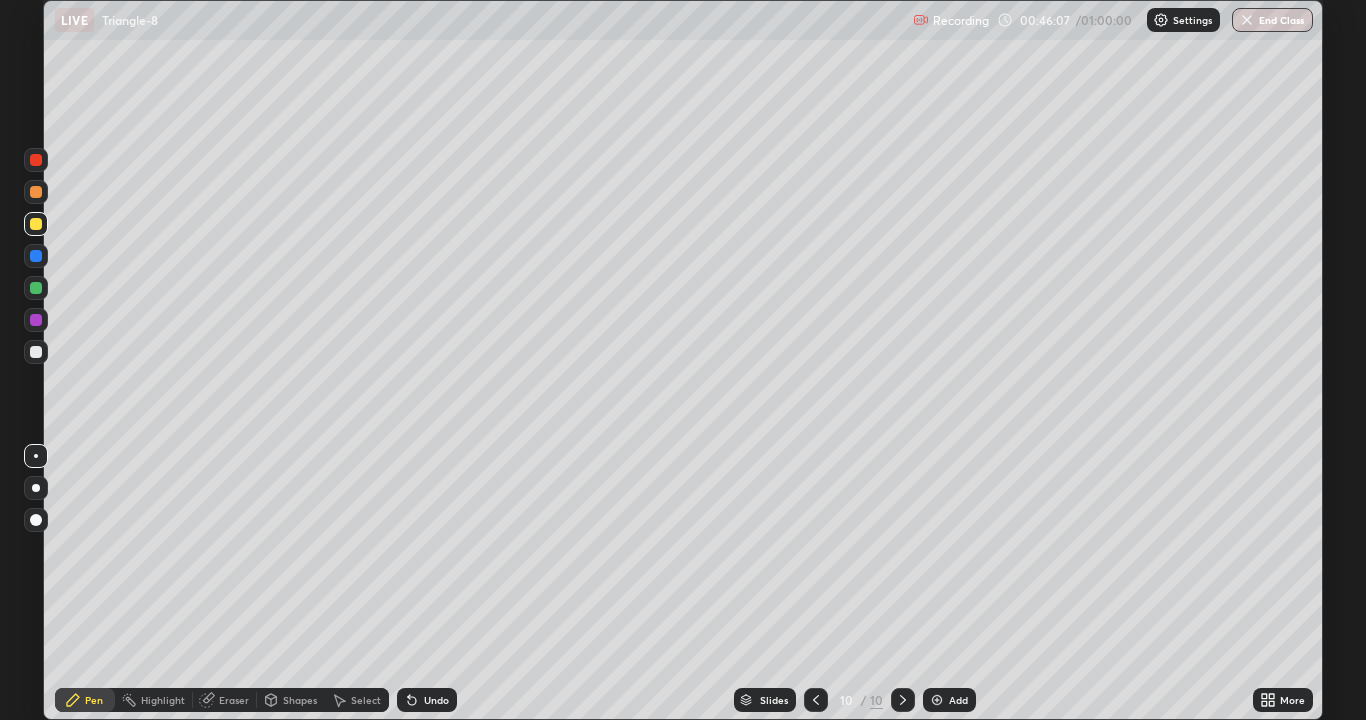click 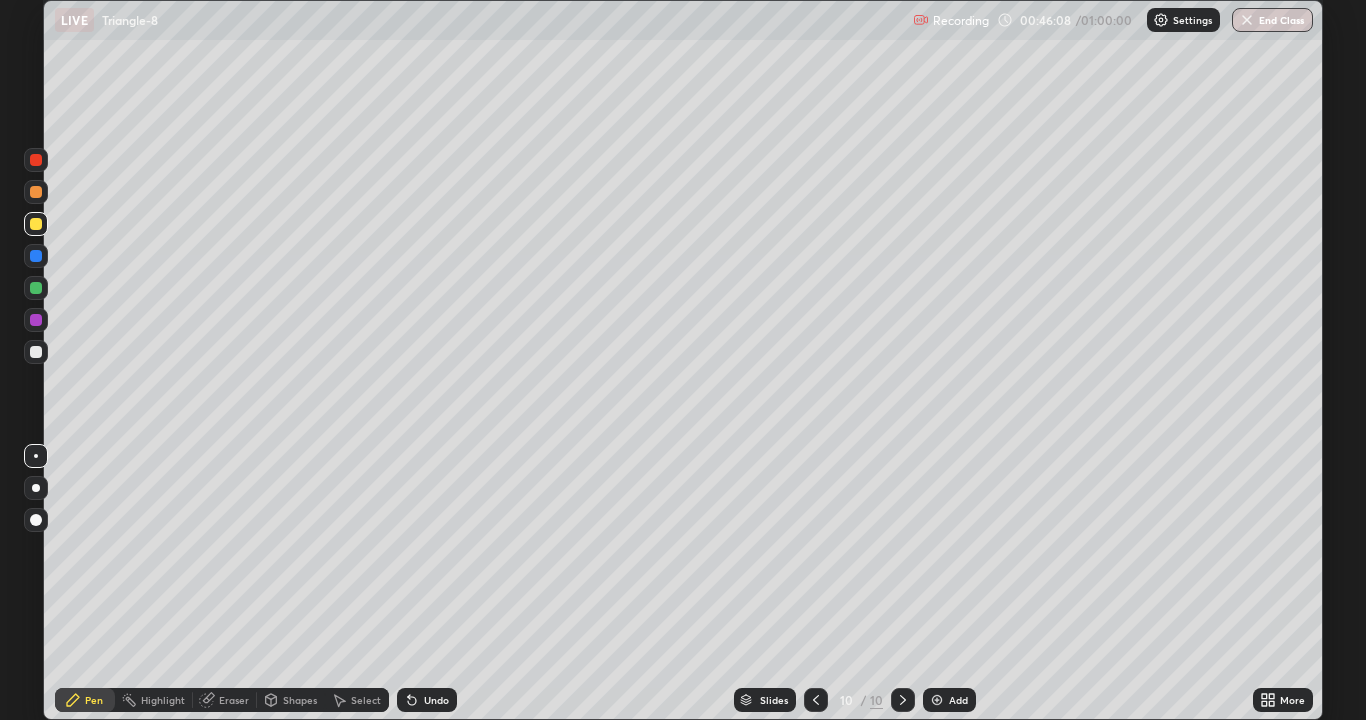 click 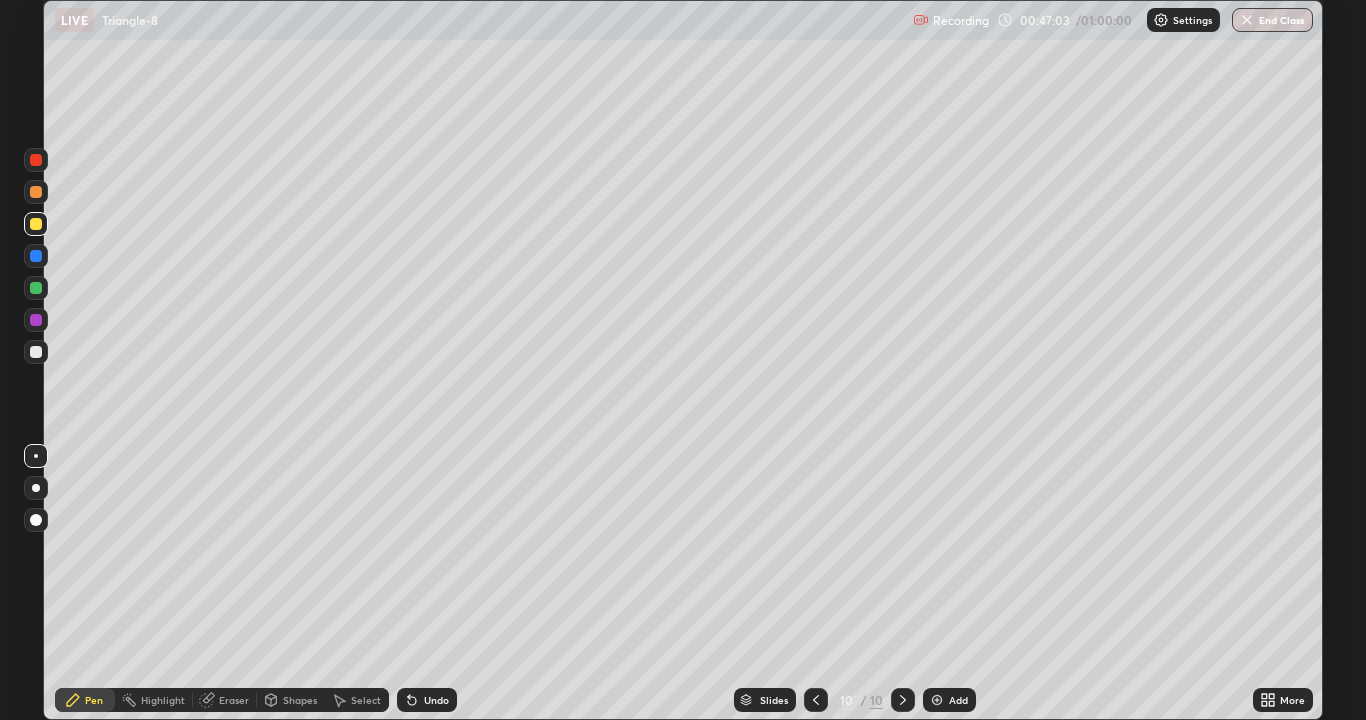click at bounding box center [36, 256] 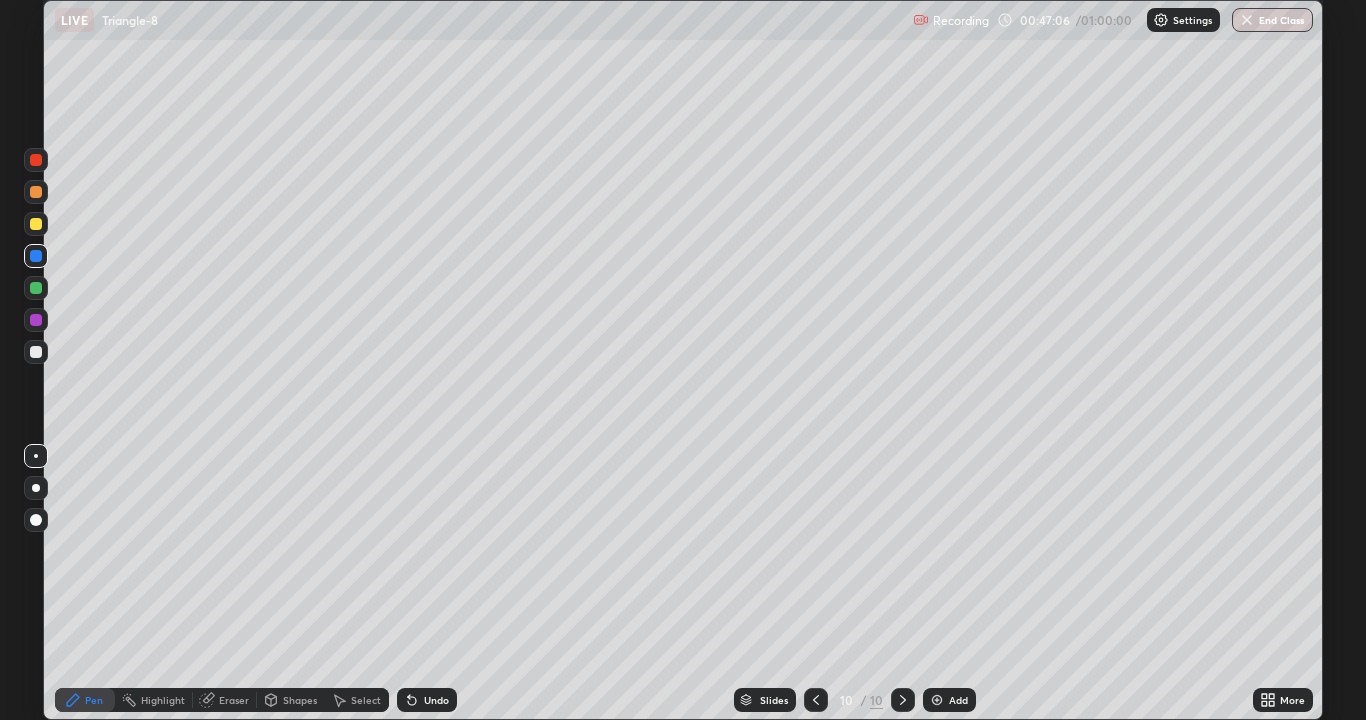click at bounding box center (36, 192) 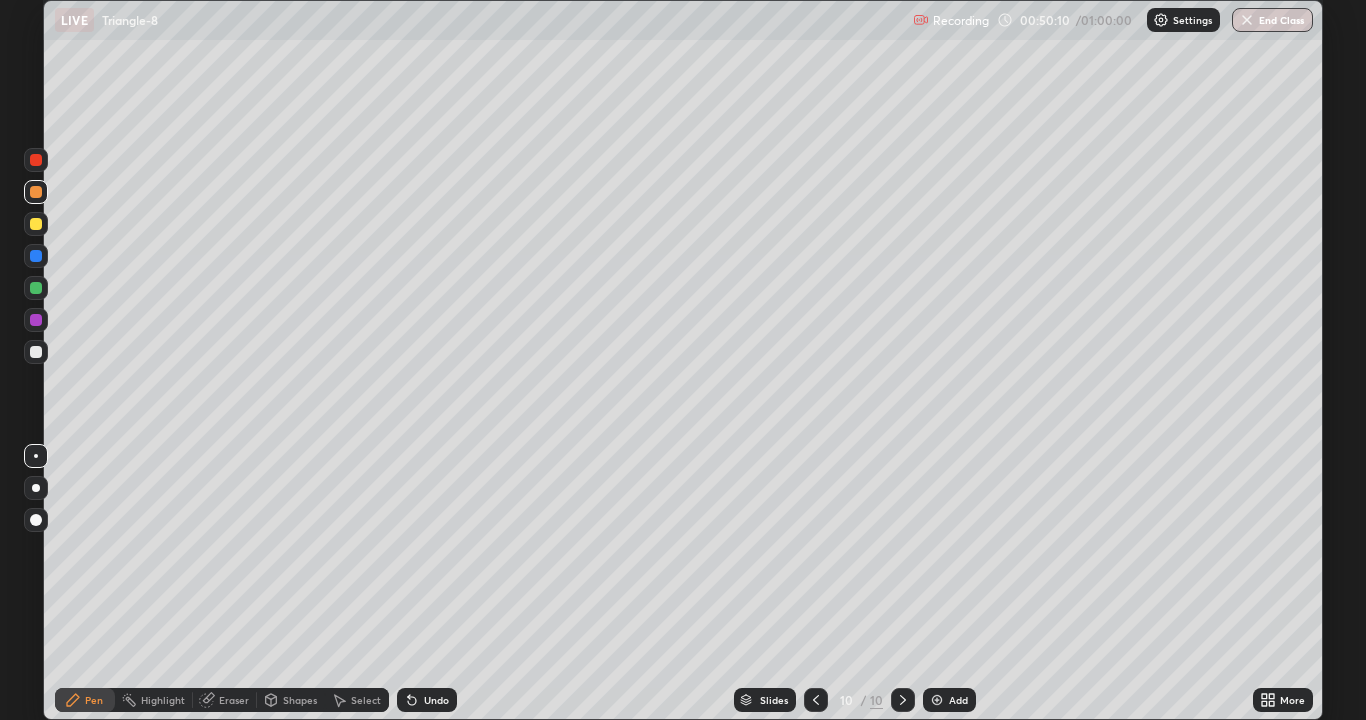 click at bounding box center (36, 352) 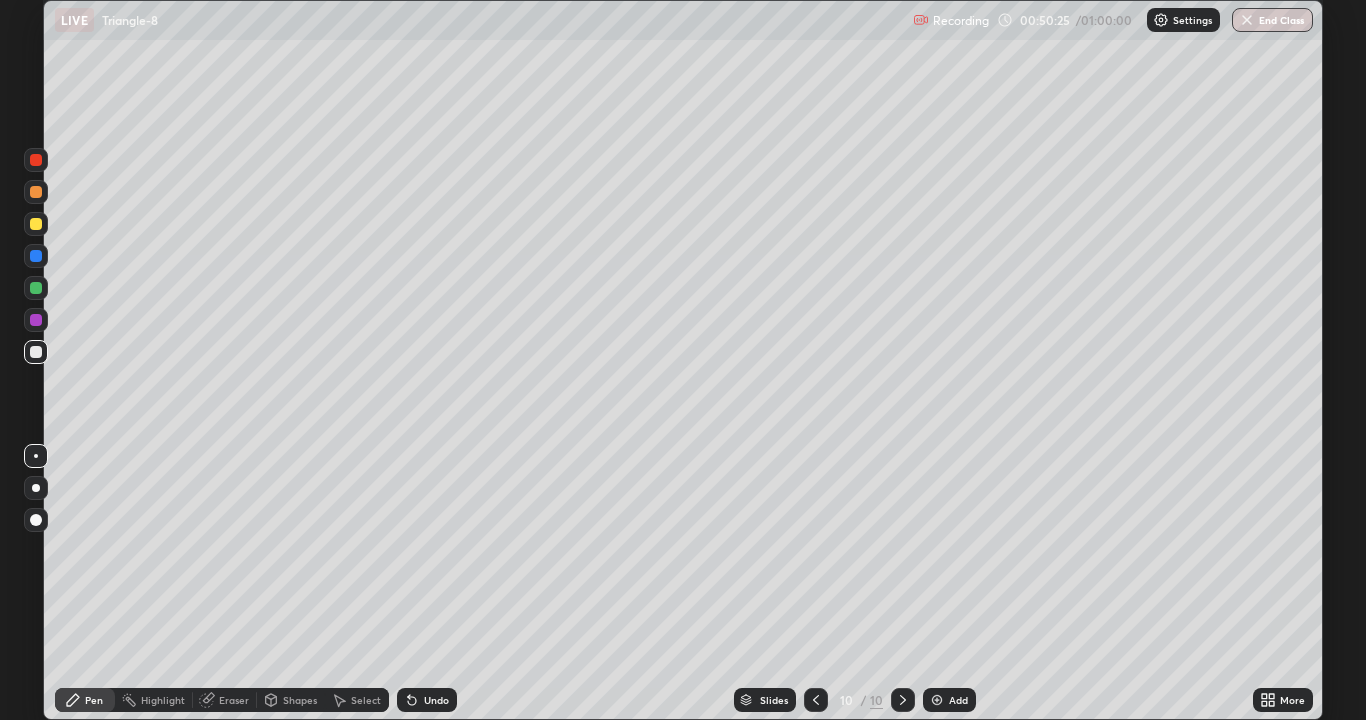 click at bounding box center [36, 320] 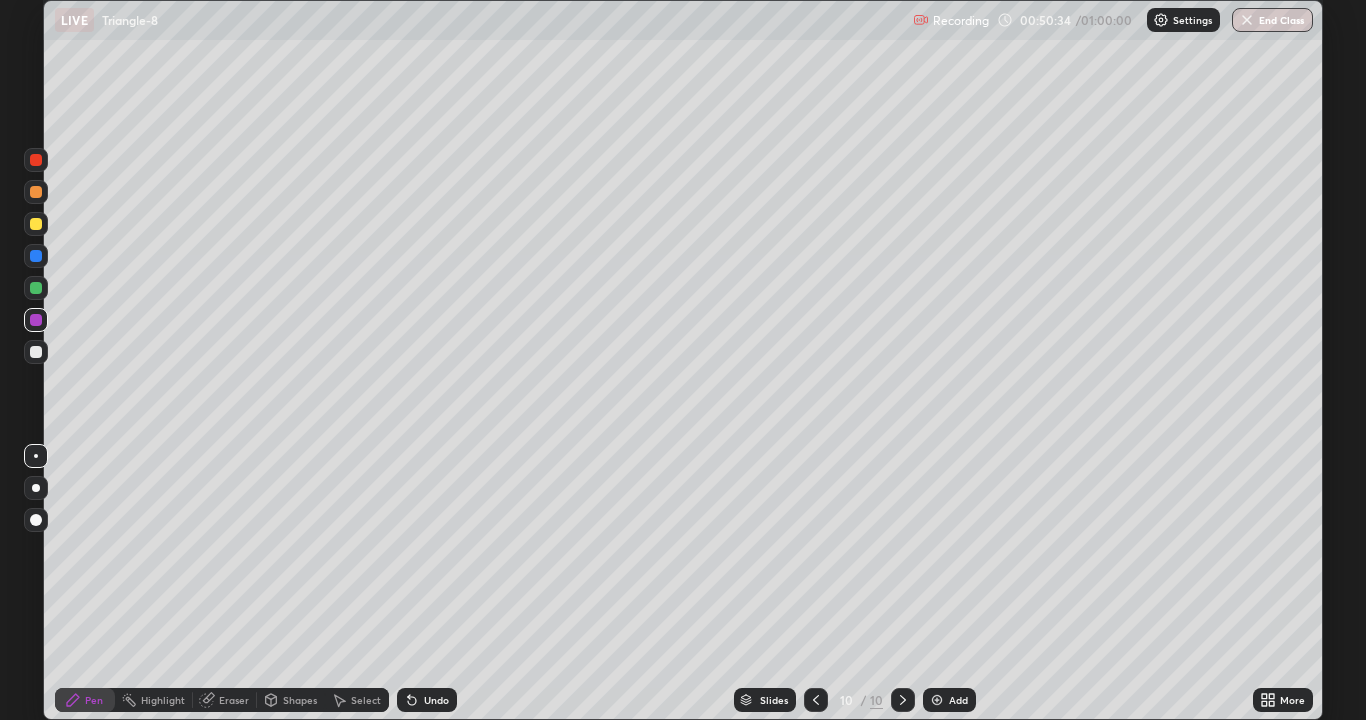 click on "Select" at bounding box center (357, 700) 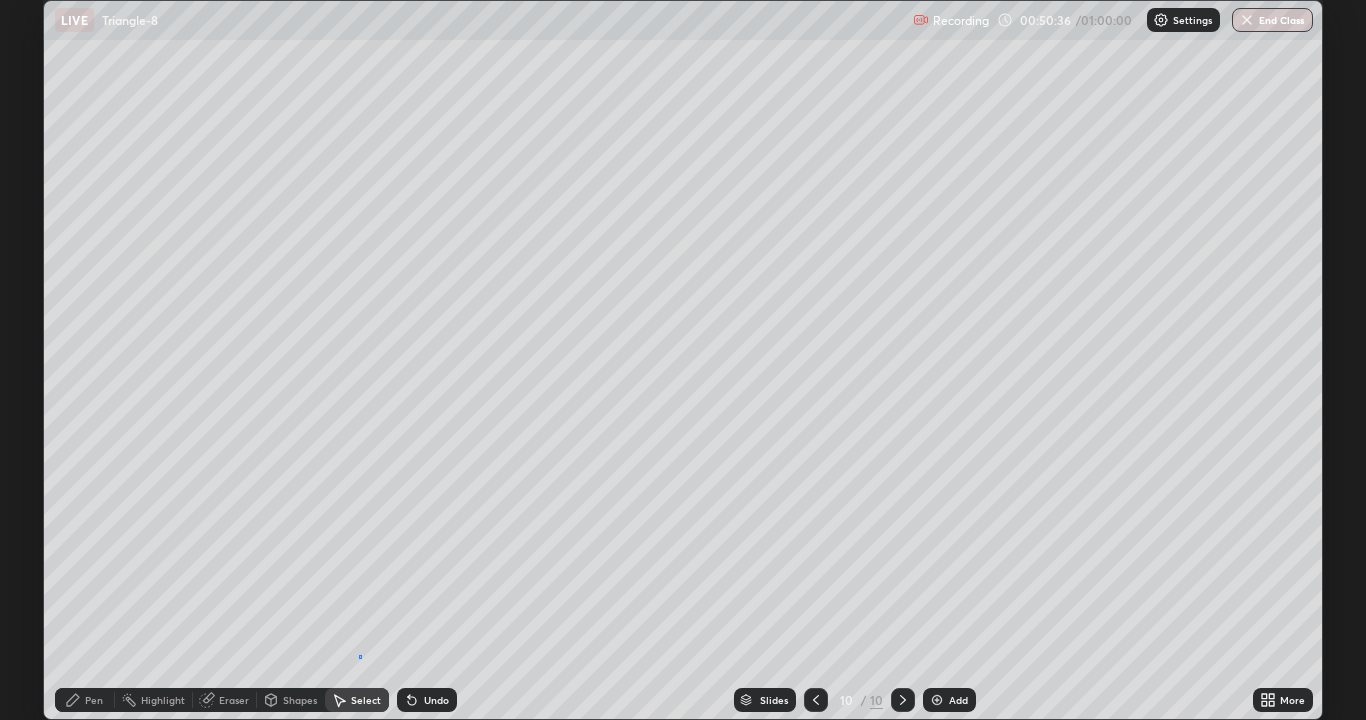 click on "0 ° Undo Copy Duplicate Duplicate to new slide Delete" at bounding box center (683, 360) 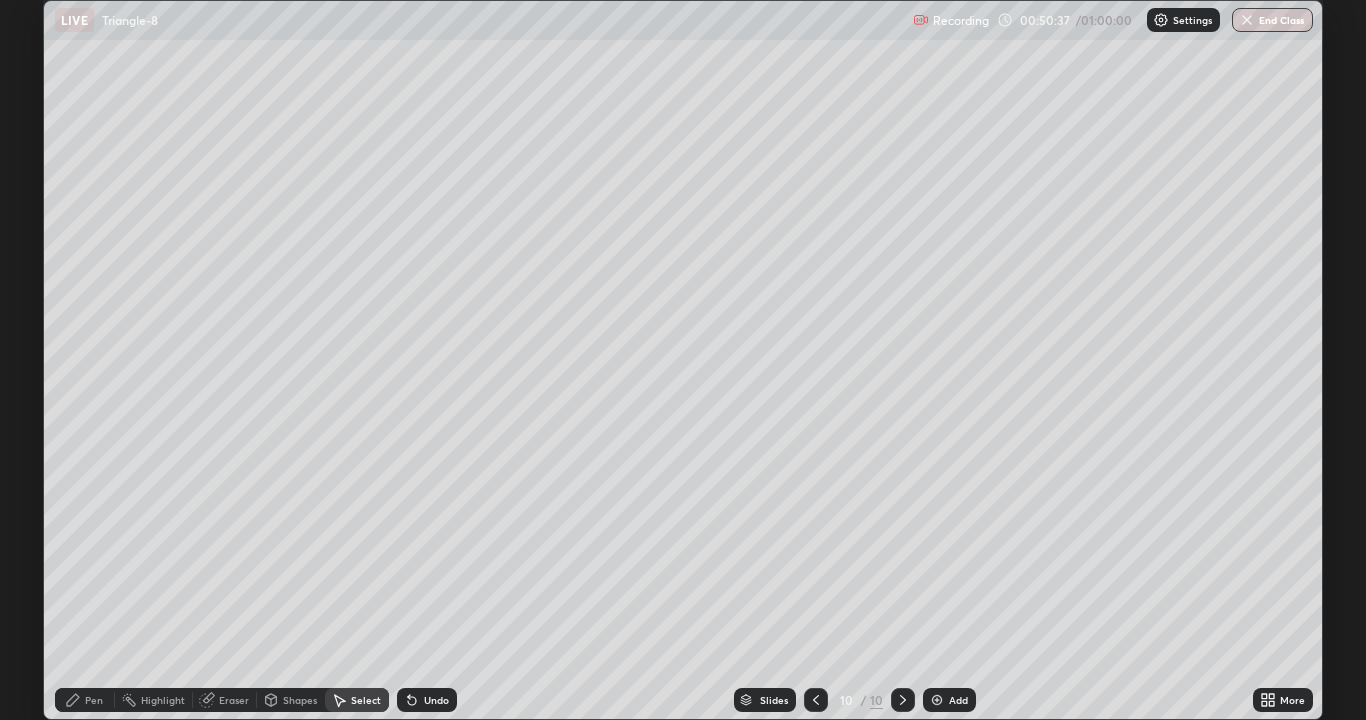 click on "Pen" at bounding box center [85, 700] 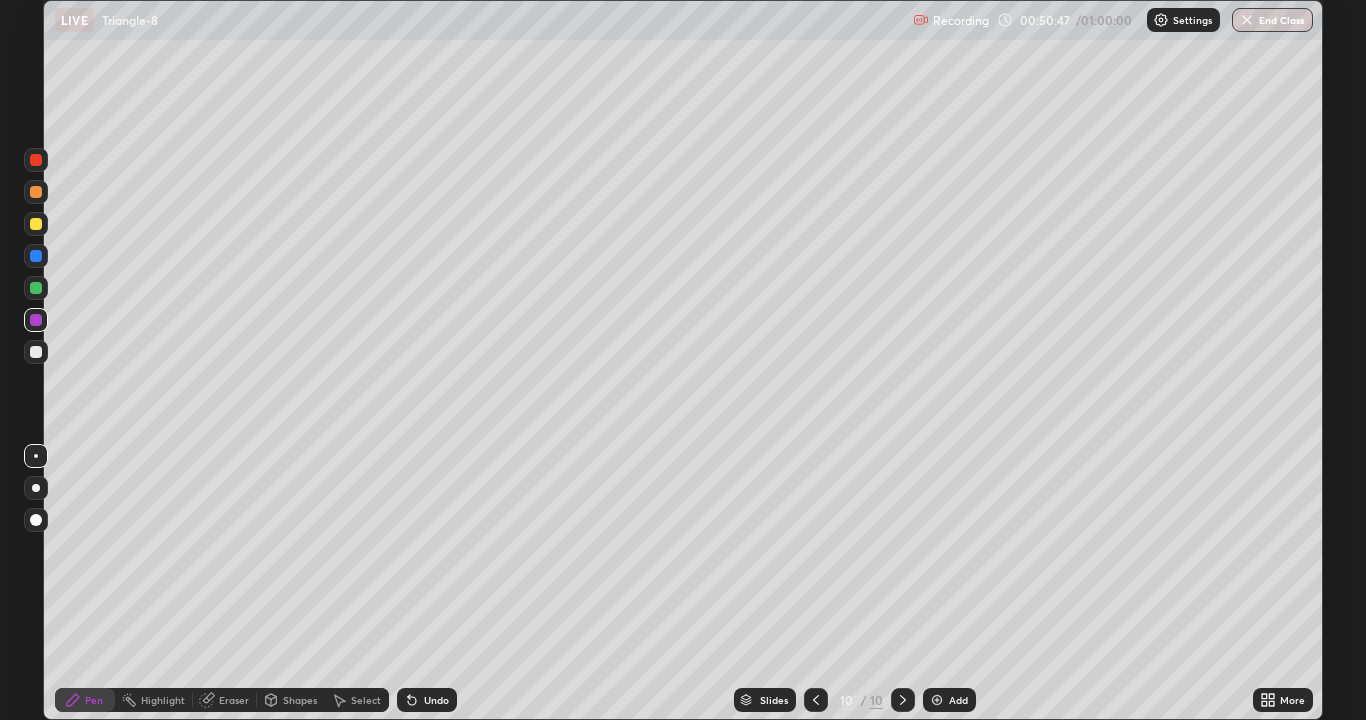 click at bounding box center (36, 288) 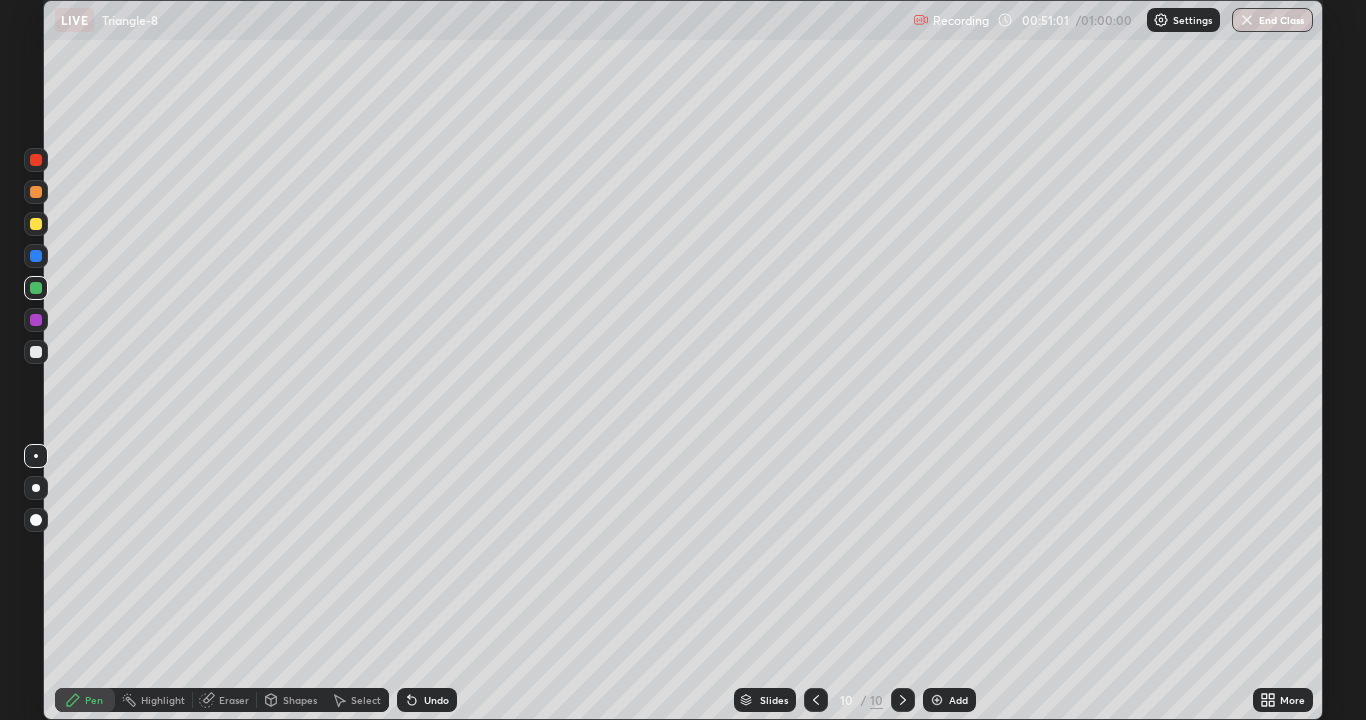 click at bounding box center [36, 256] 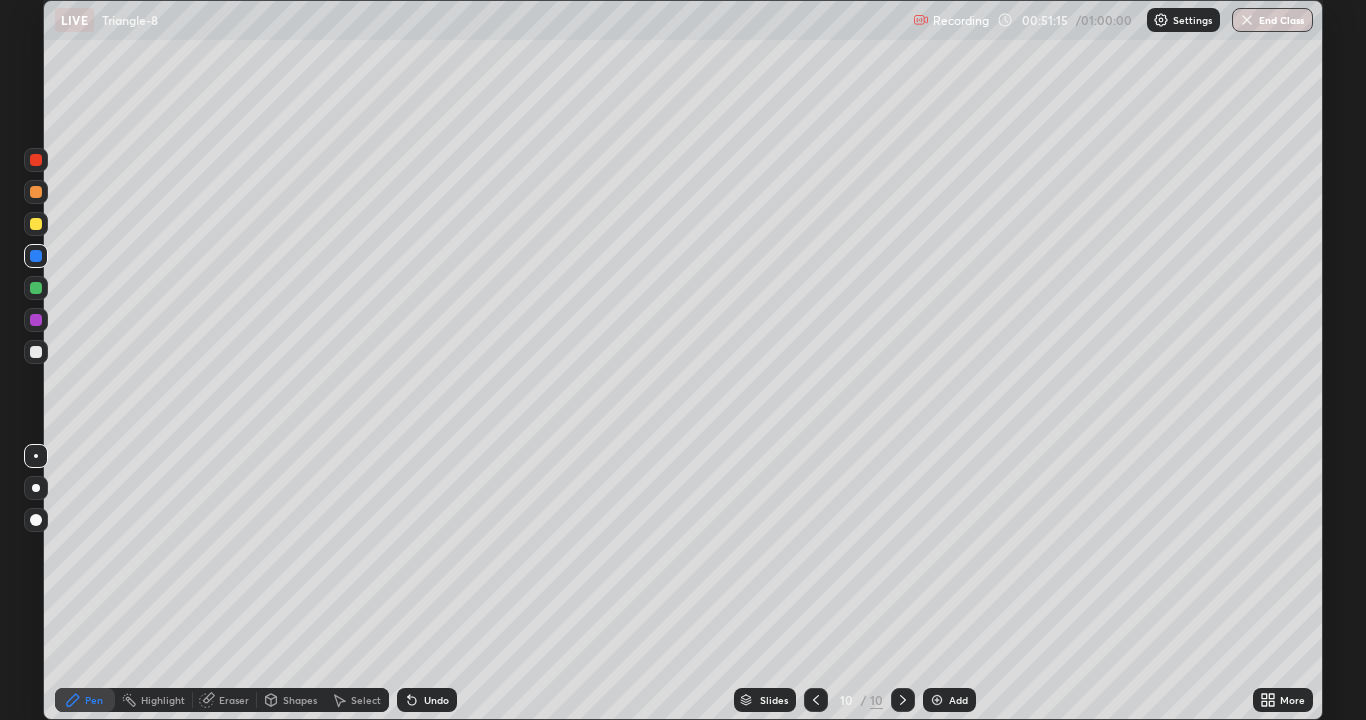 click at bounding box center (36, 160) 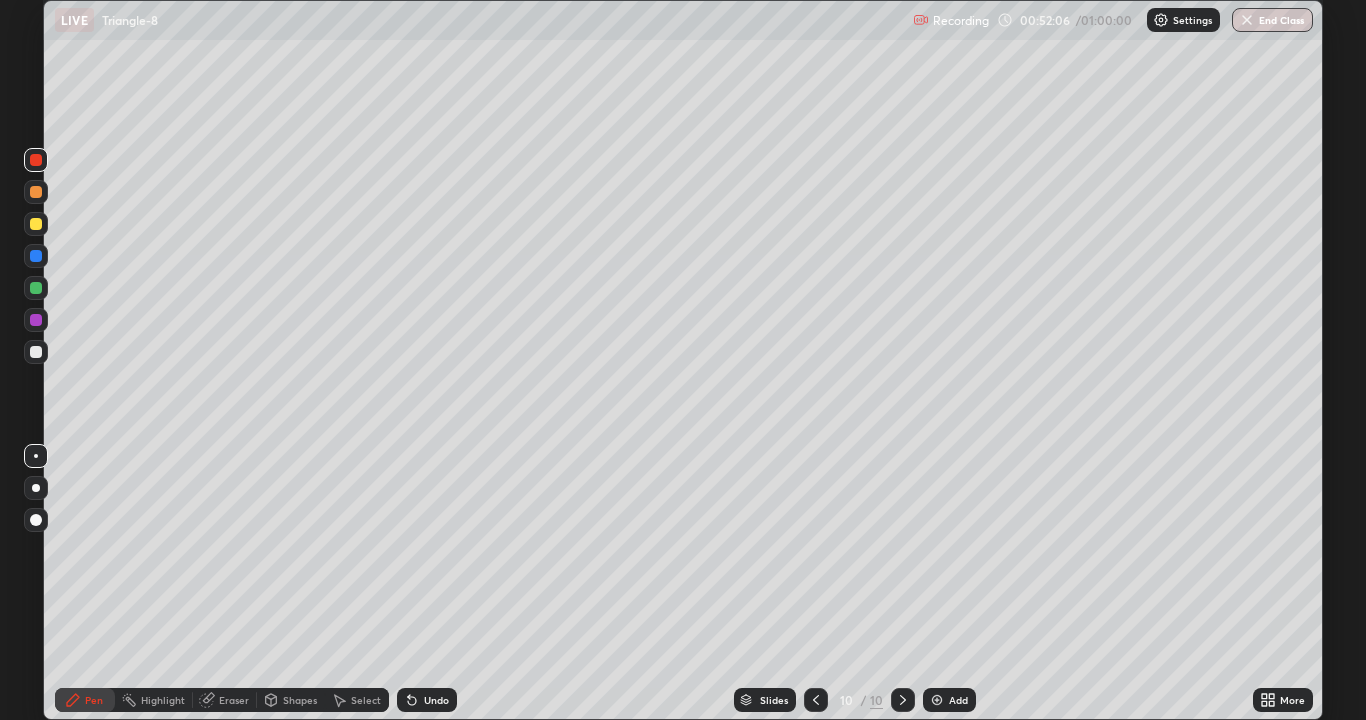 click at bounding box center (36, 224) 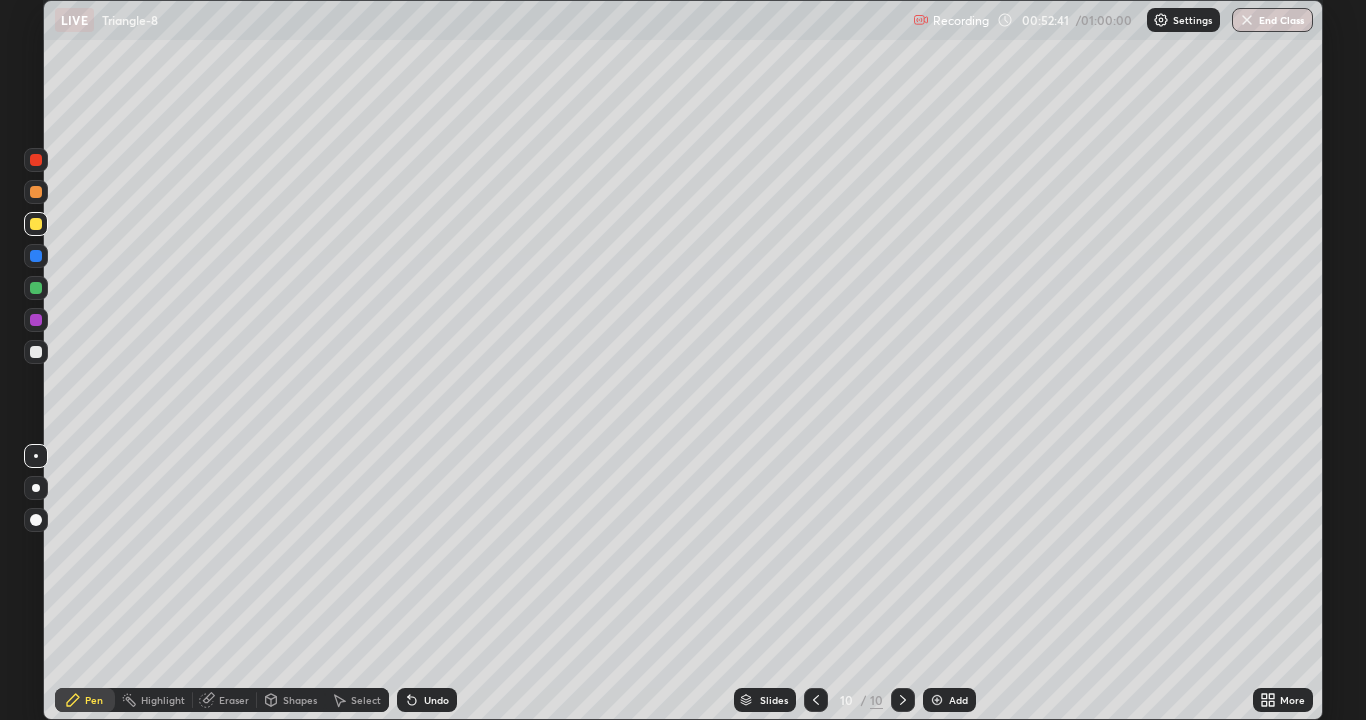 click on "Eraser" at bounding box center (234, 700) 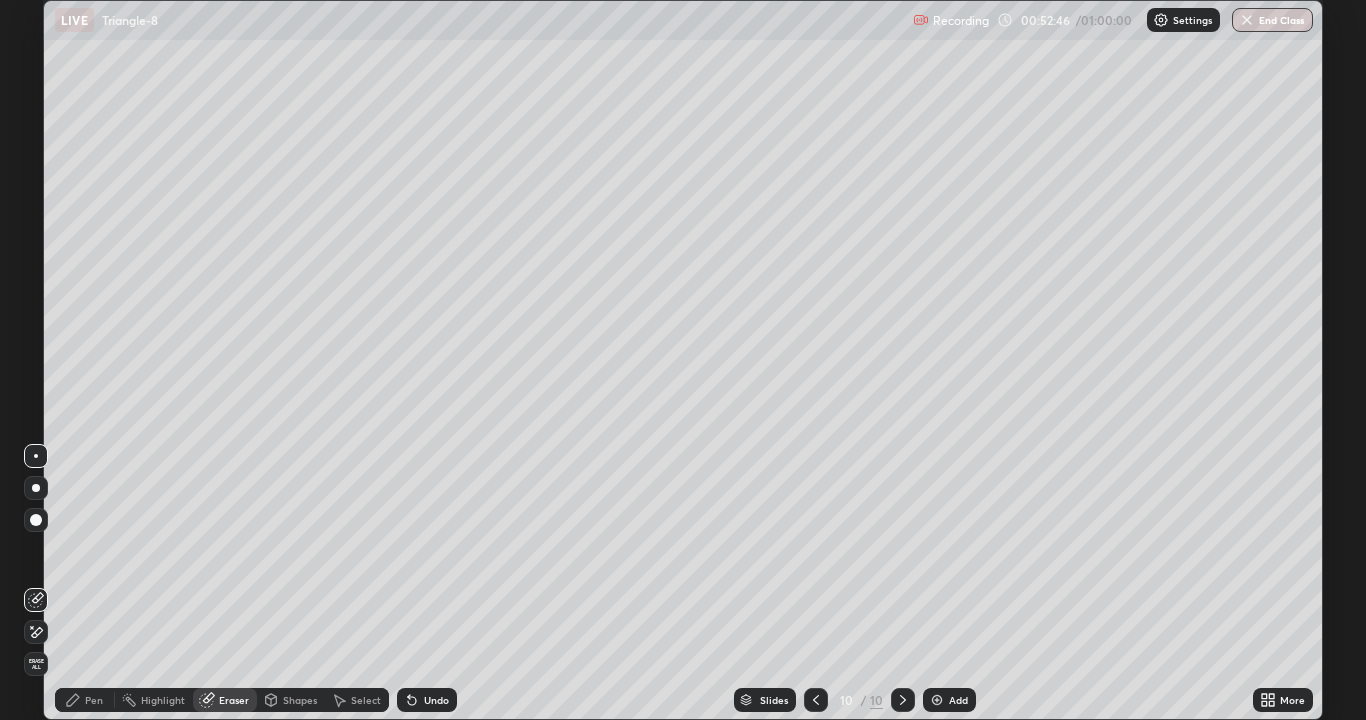 click on "Pen" at bounding box center [85, 700] 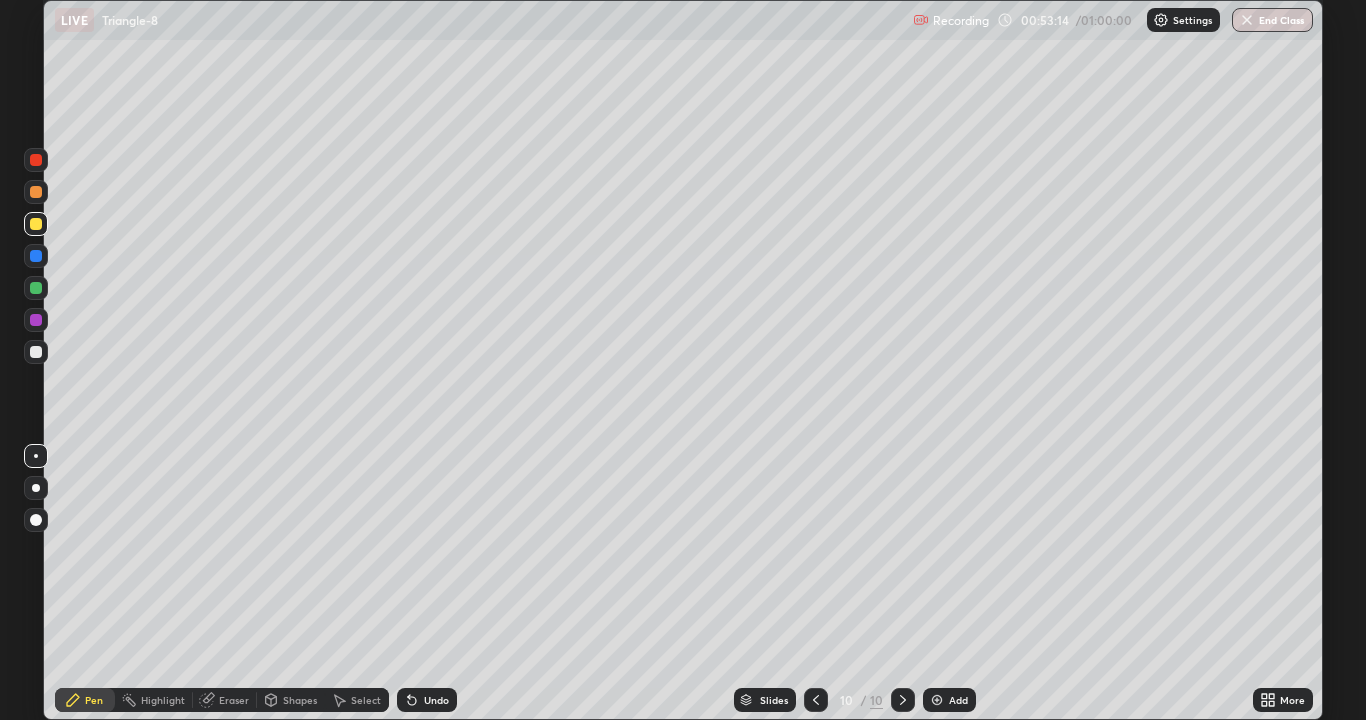 click at bounding box center (36, 320) 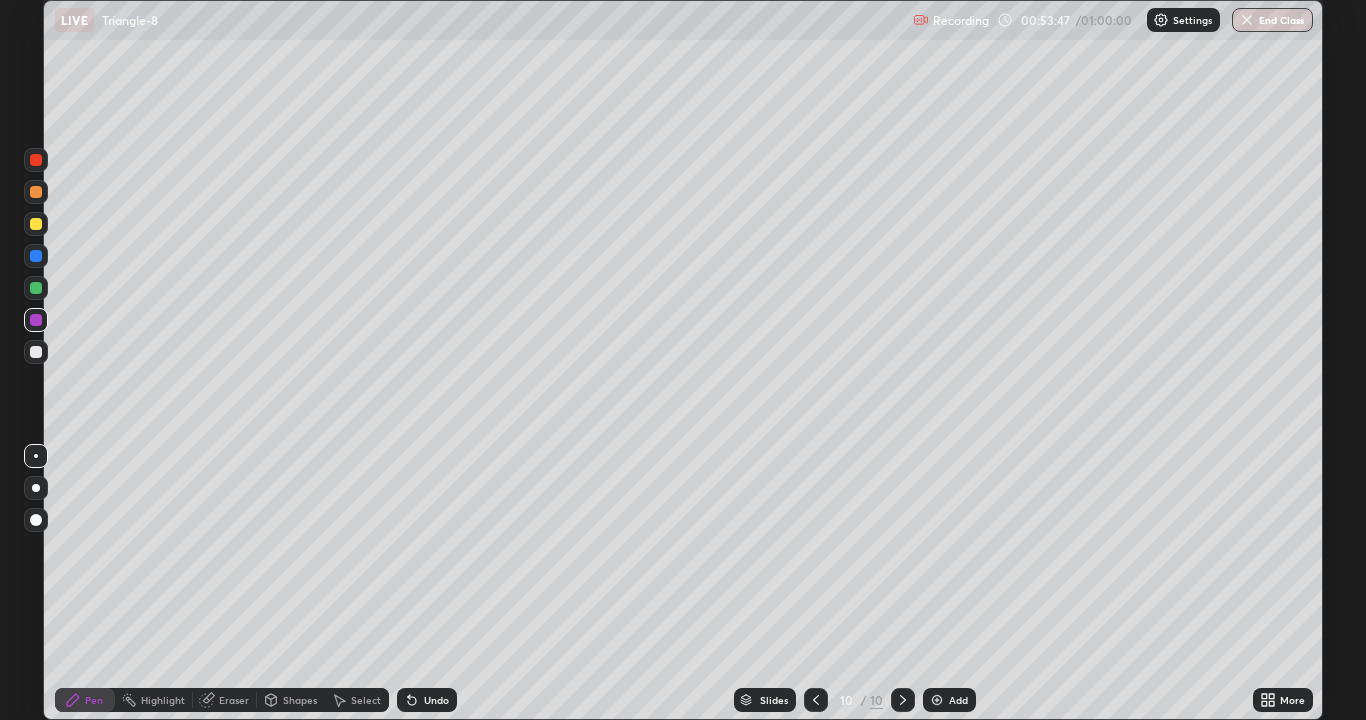 click at bounding box center (36, 288) 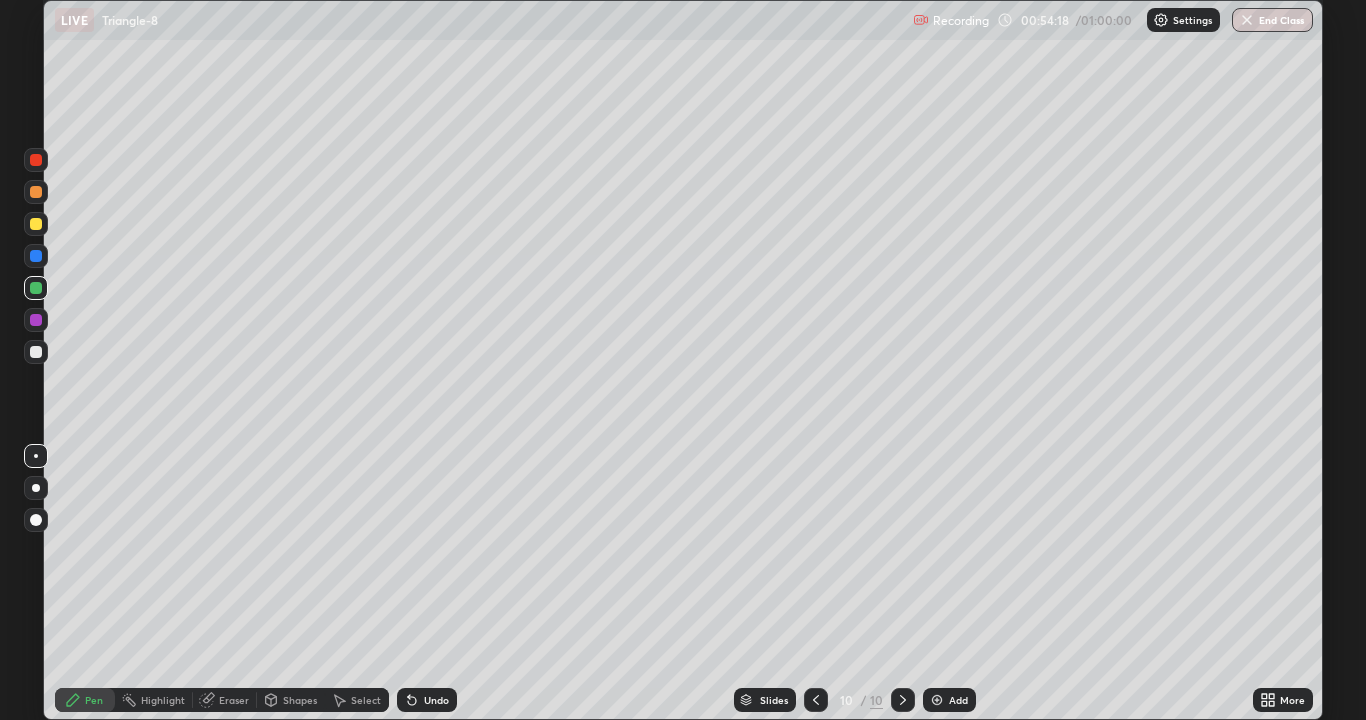 click at bounding box center (36, 160) 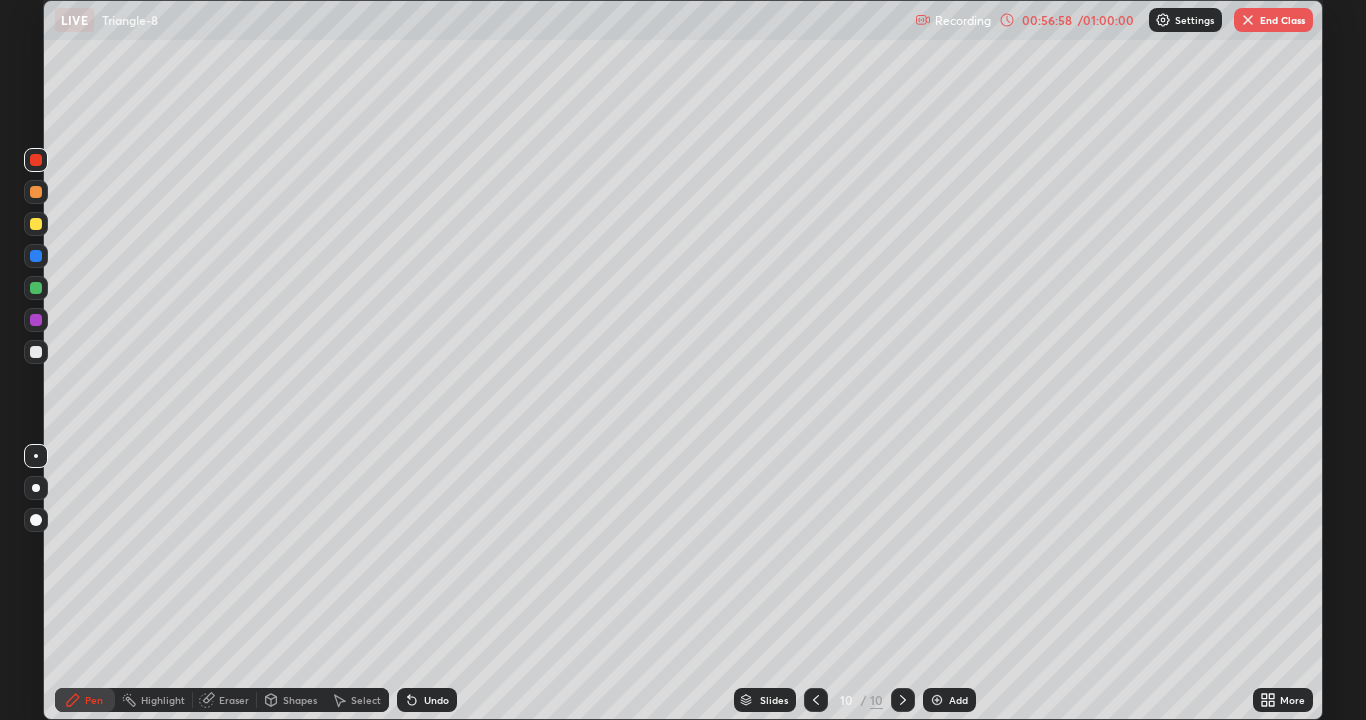 click on "End Class" at bounding box center (1273, 20) 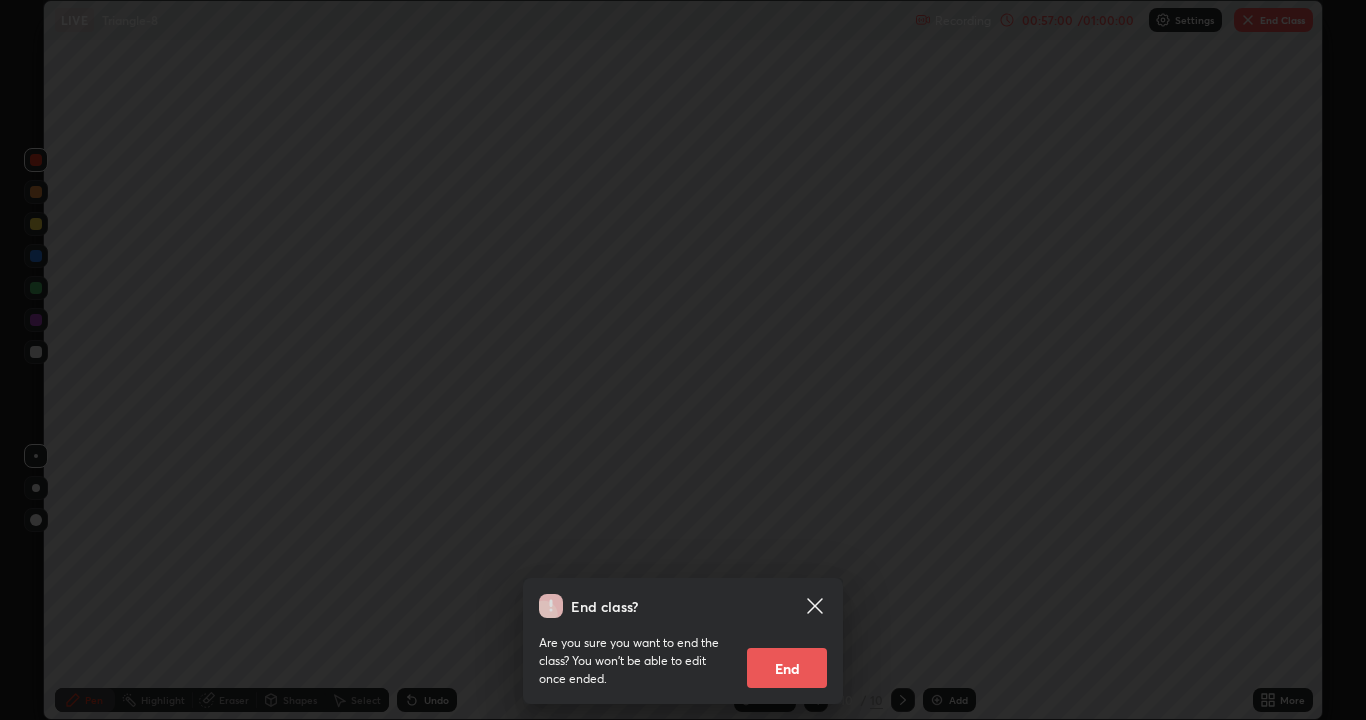 click on "End" at bounding box center (787, 668) 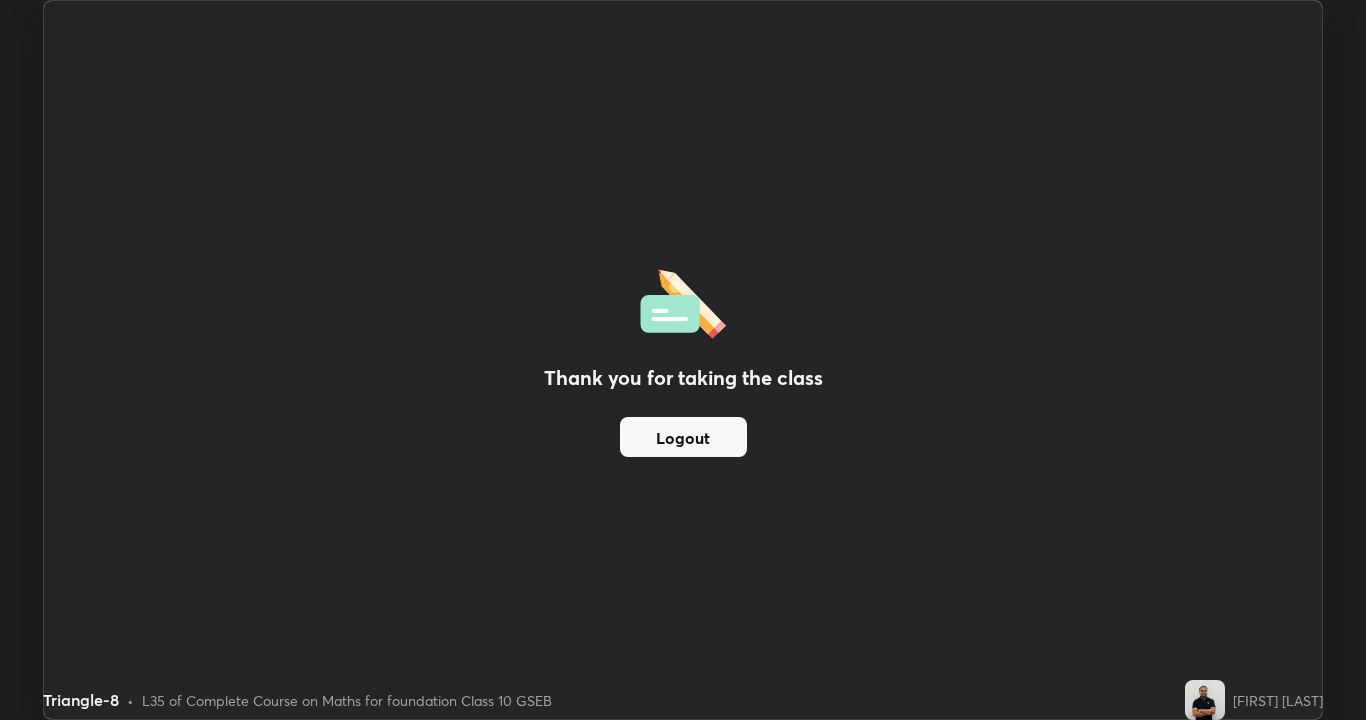 click on "Logout" at bounding box center [683, 437] 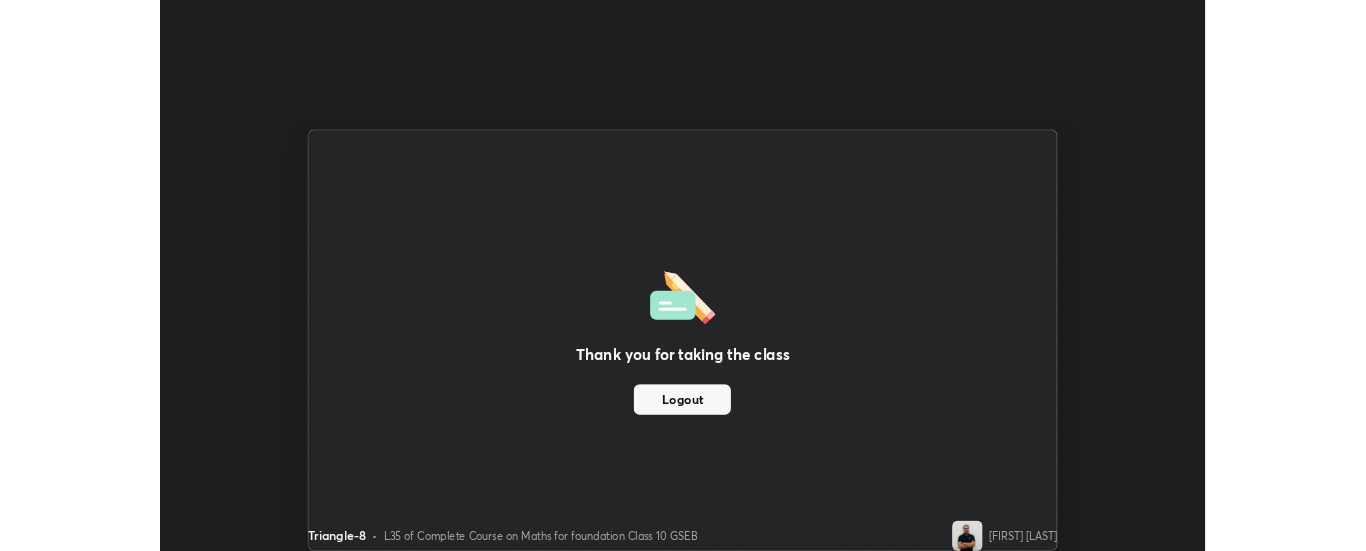 scroll, scrollTop: 551, scrollLeft: 1366, axis: both 